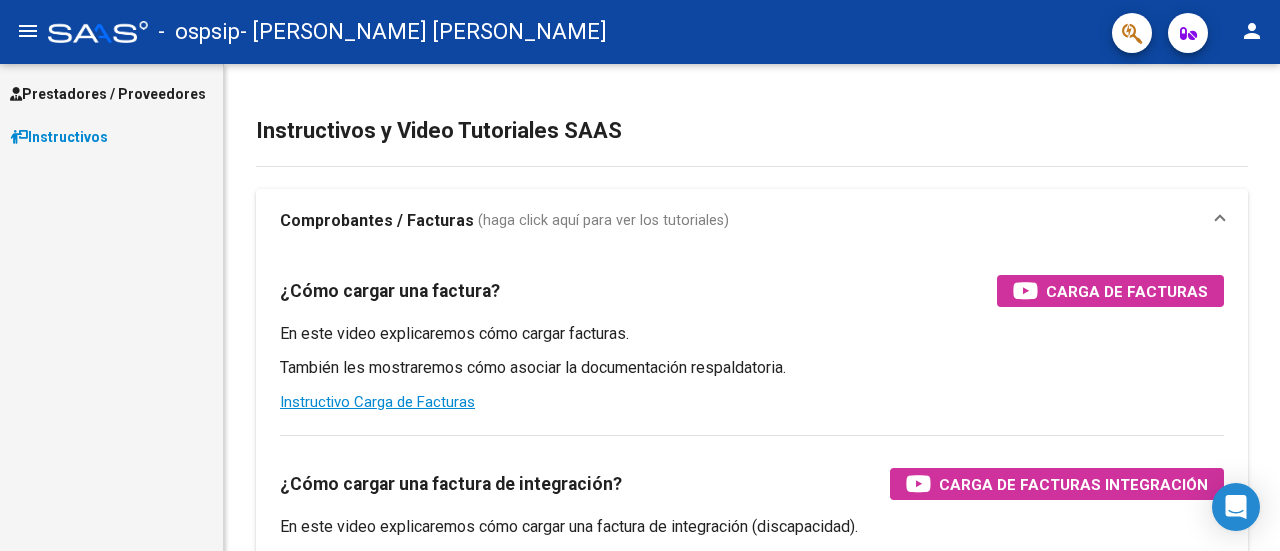 scroll, scrollTop: 0, scrollLeft: 0, axis: both 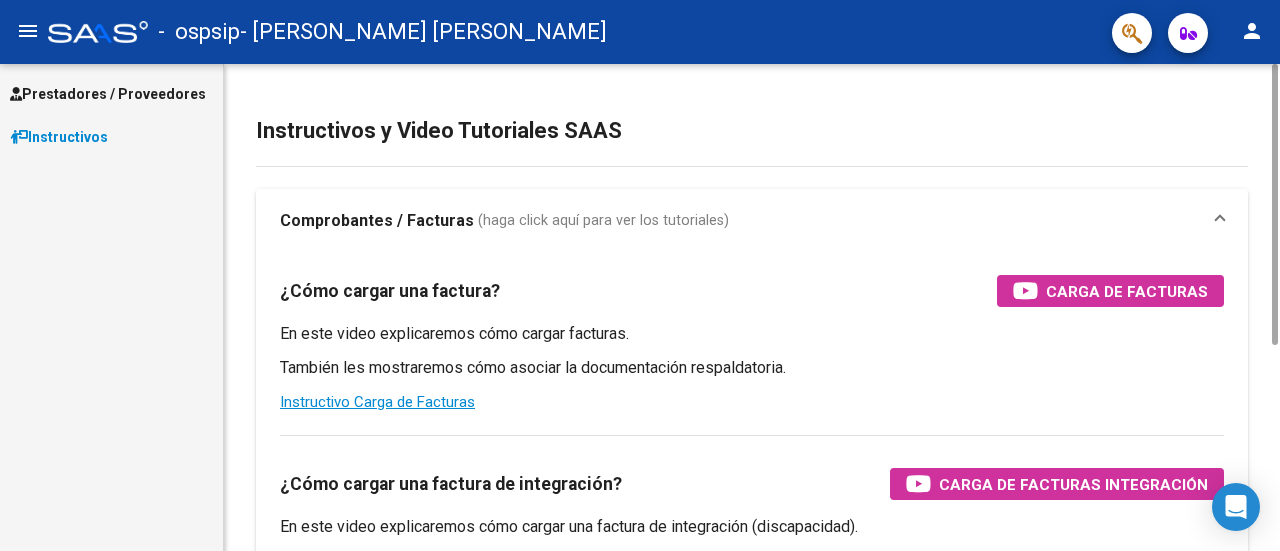 click on "Prestadores / Proveedores" at bounding box center [108, 94] 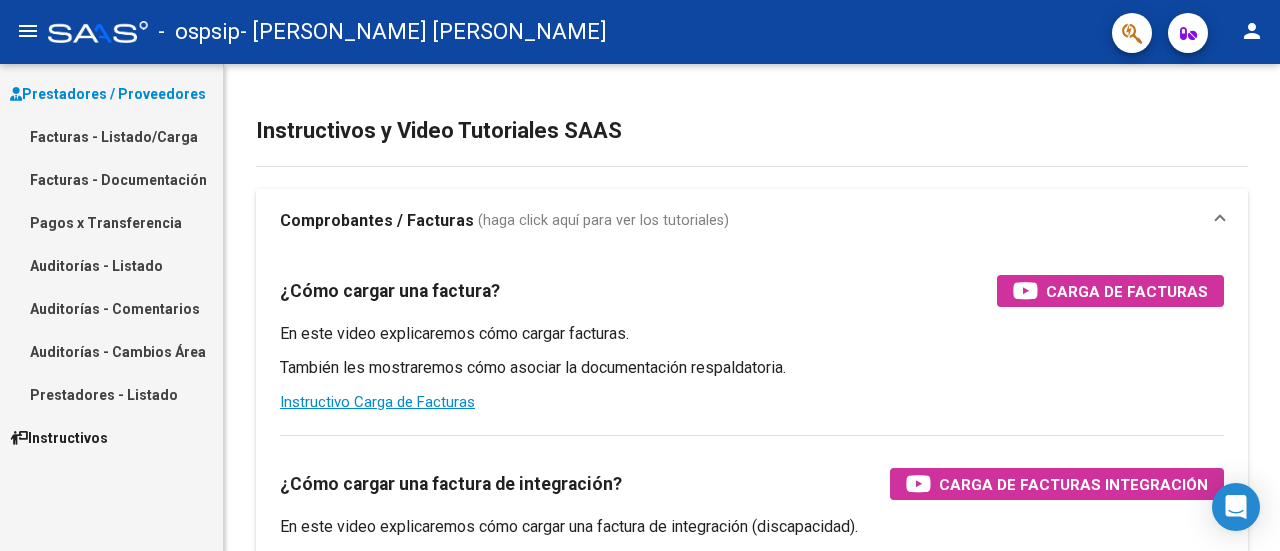 click on "Facturas - Listado/Carga" at bounding box center [111, 136] 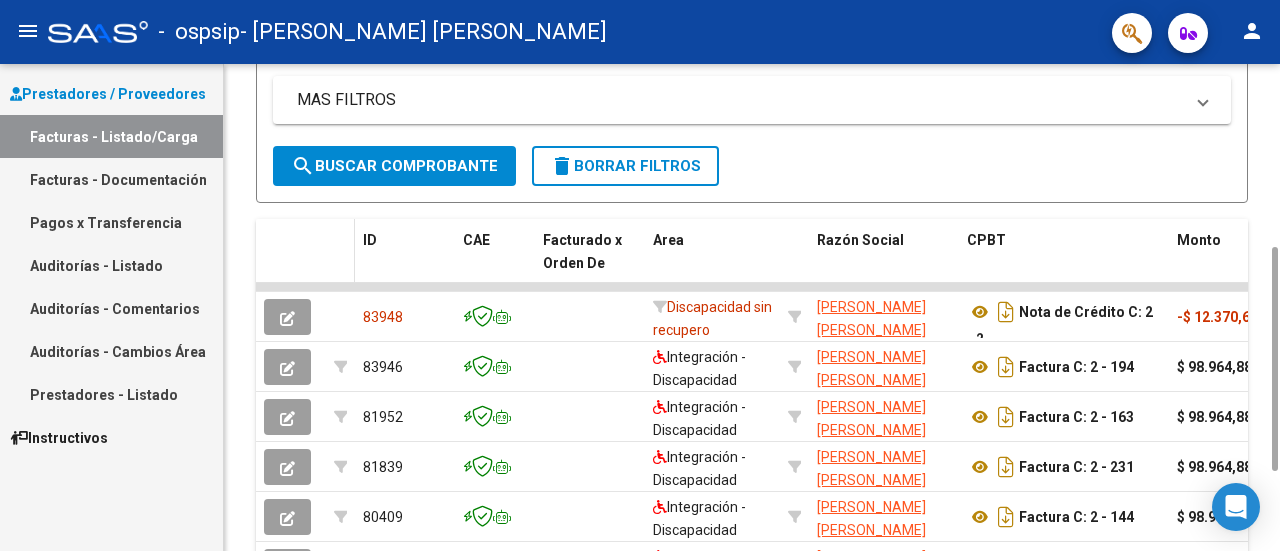 scroll, scrollTop: 0, scrollLeft: 0, axis: both 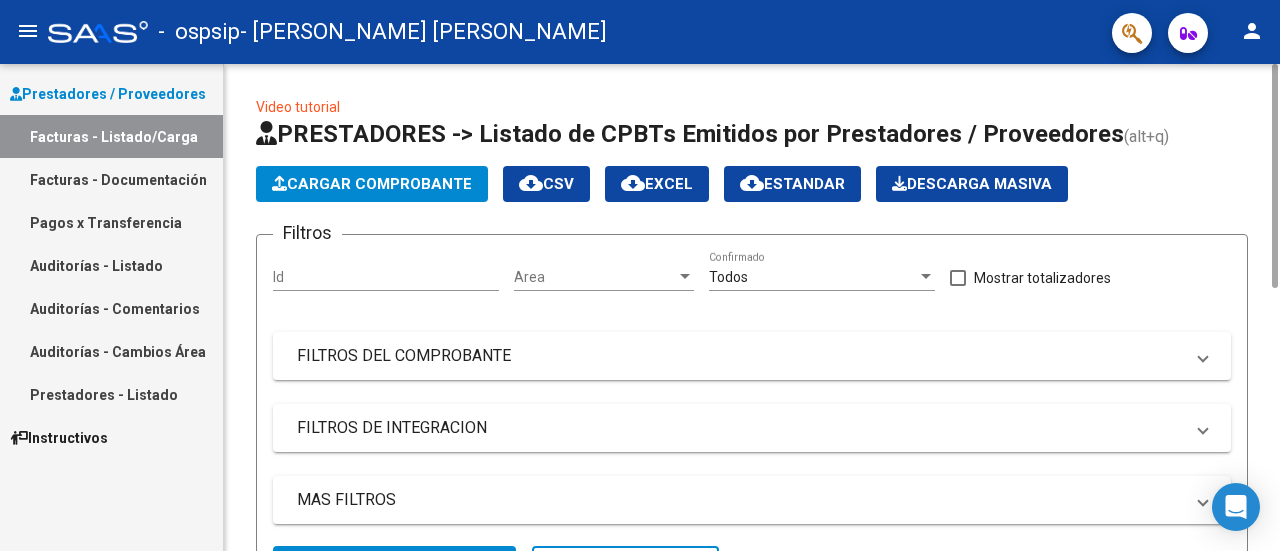 click on "Cargar Comprobante" 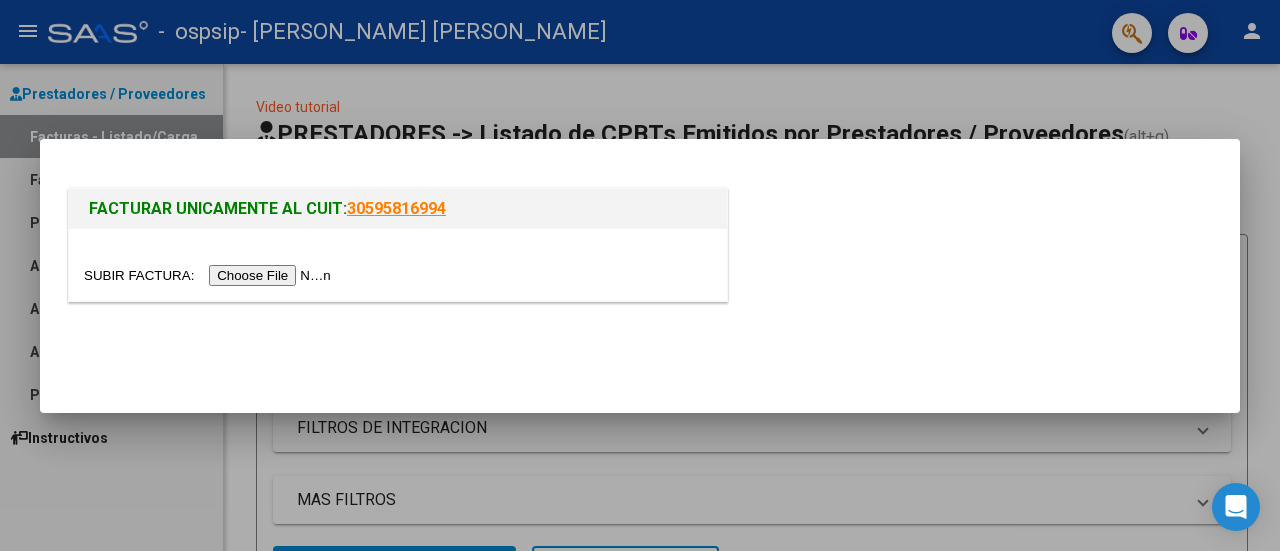 click at bounding box center (210, 275) 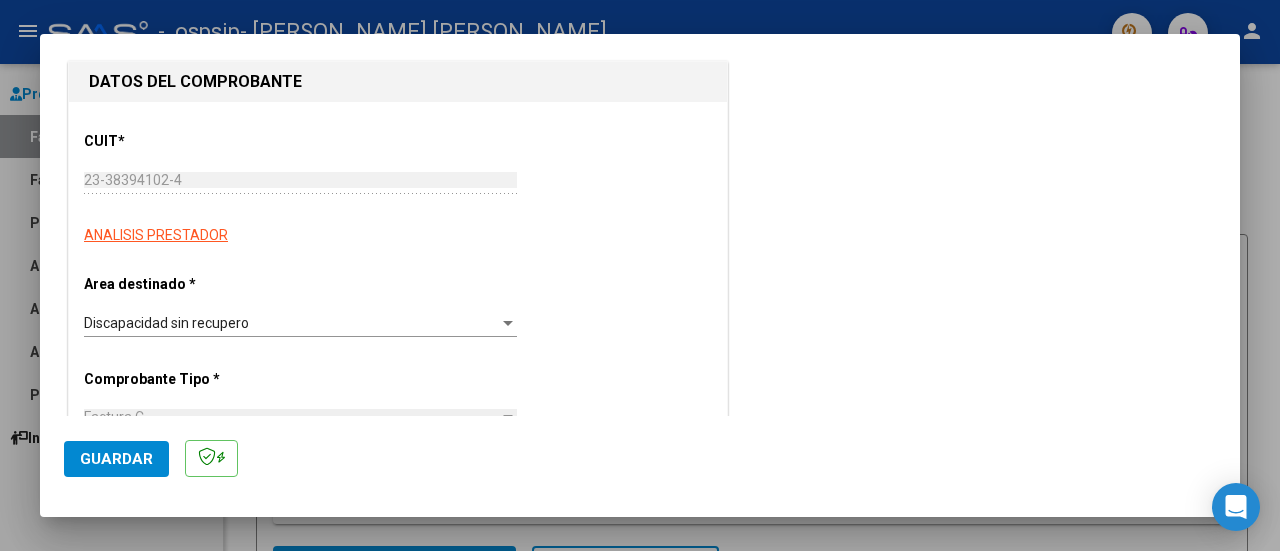 scroll, scrollTop: 300, scrollLeft: 0, axis: vertical 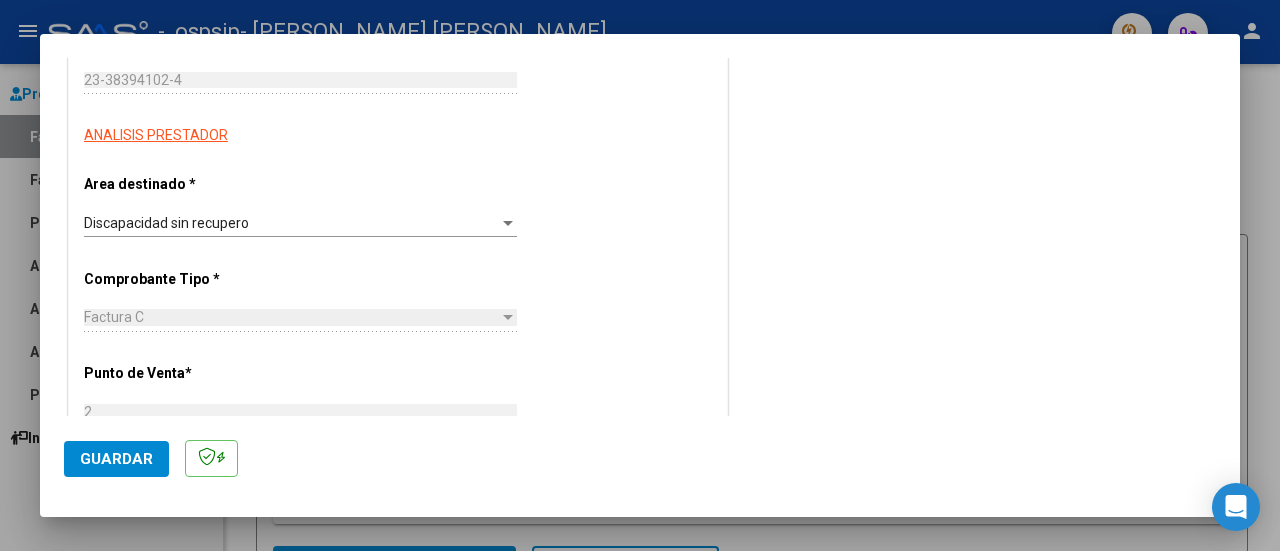 click on "Discapacidad sin recupero Seleccionar Area" at bounding box center (300, 223) 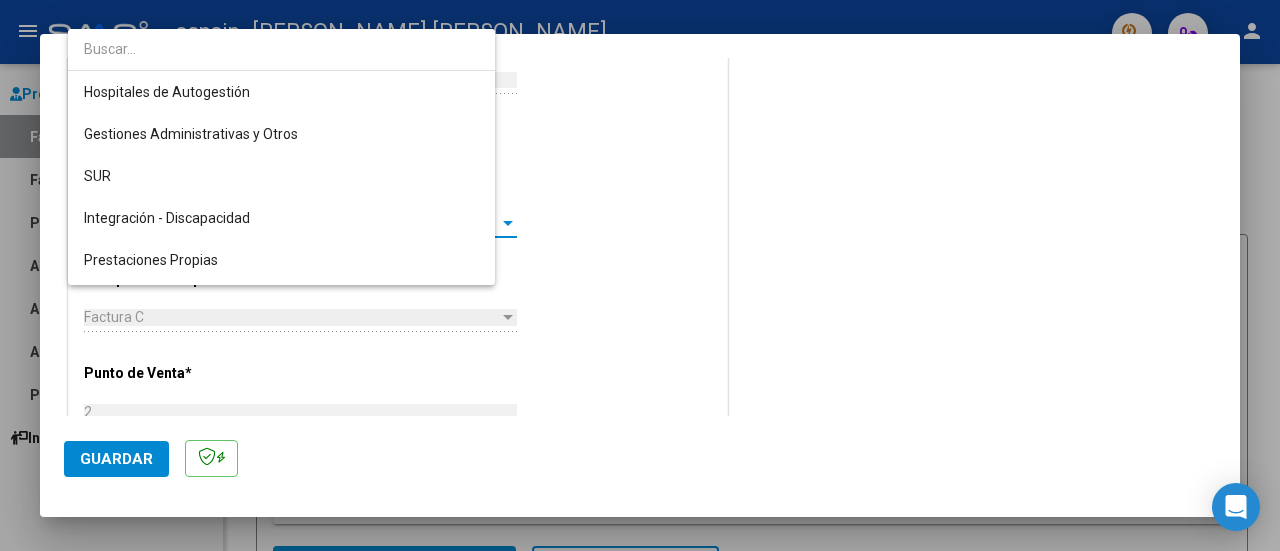scroll, scrollTop: 164, scrollLeft: 0, axis: vertical 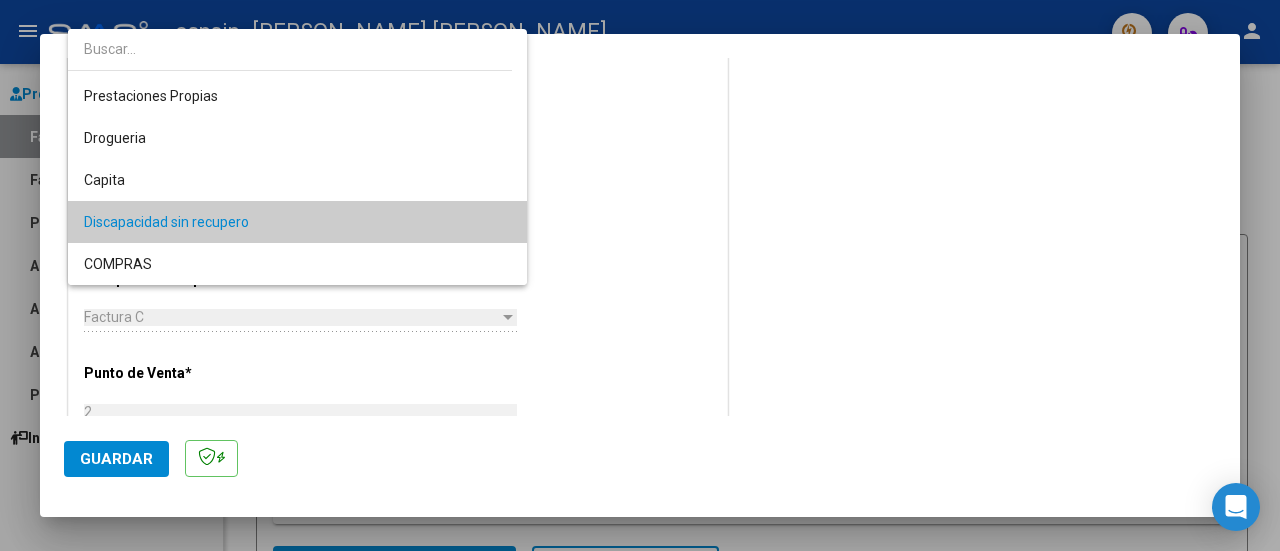 click on "Discapacidad sin recupero" at bounding box center [298, 222] 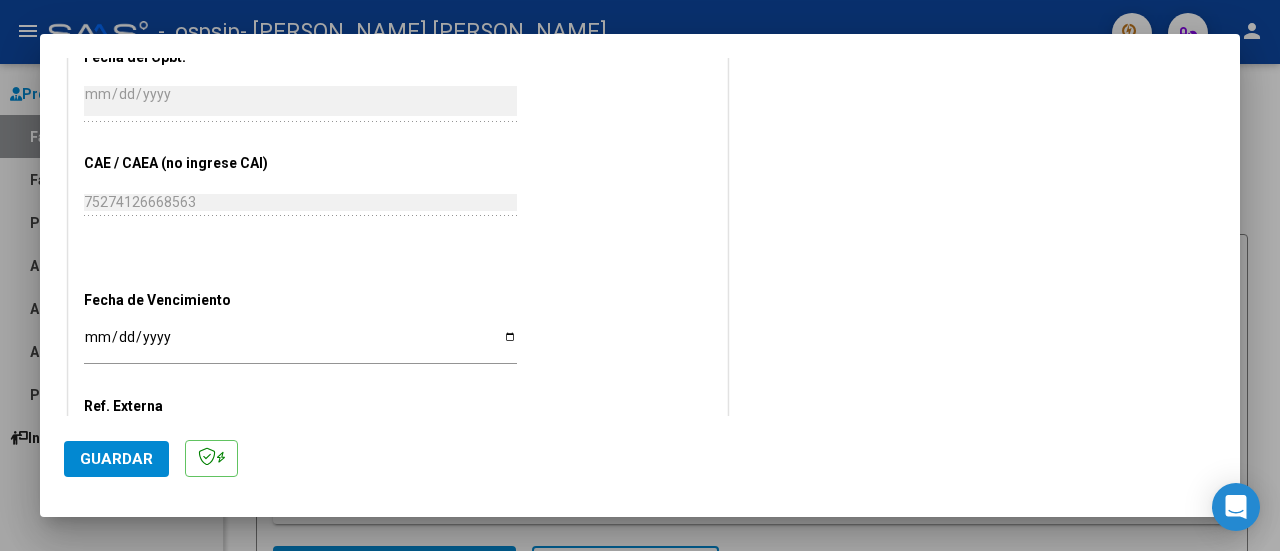scroll, scrollTop: 1000, scrollLeft: 0, axis: vertical 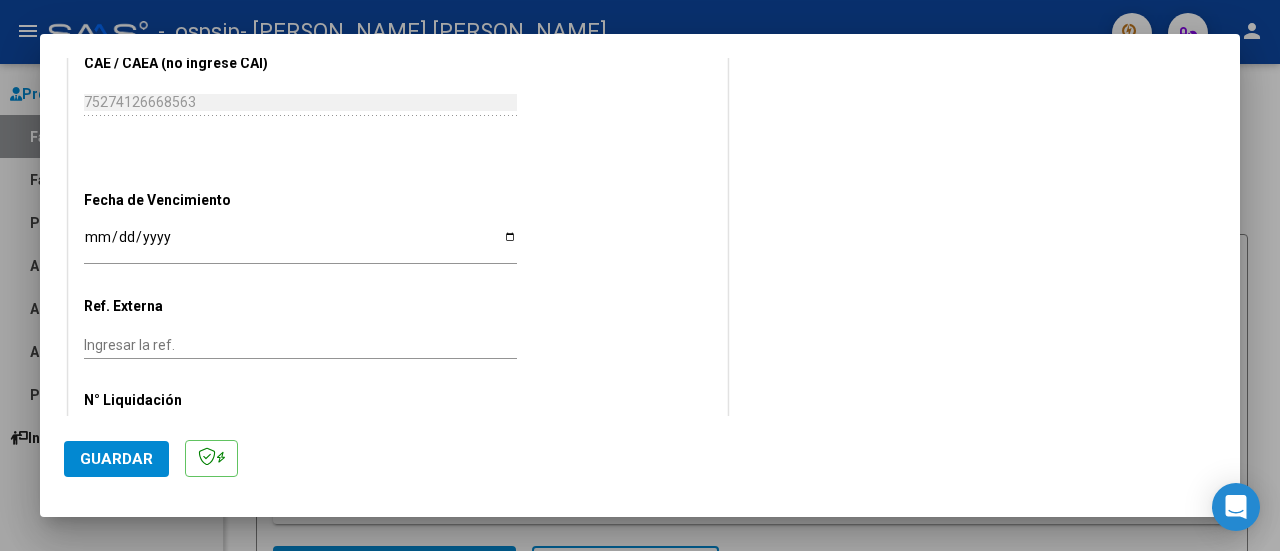 click on "Ingresar la fecha" at bounding box center [300, 244] 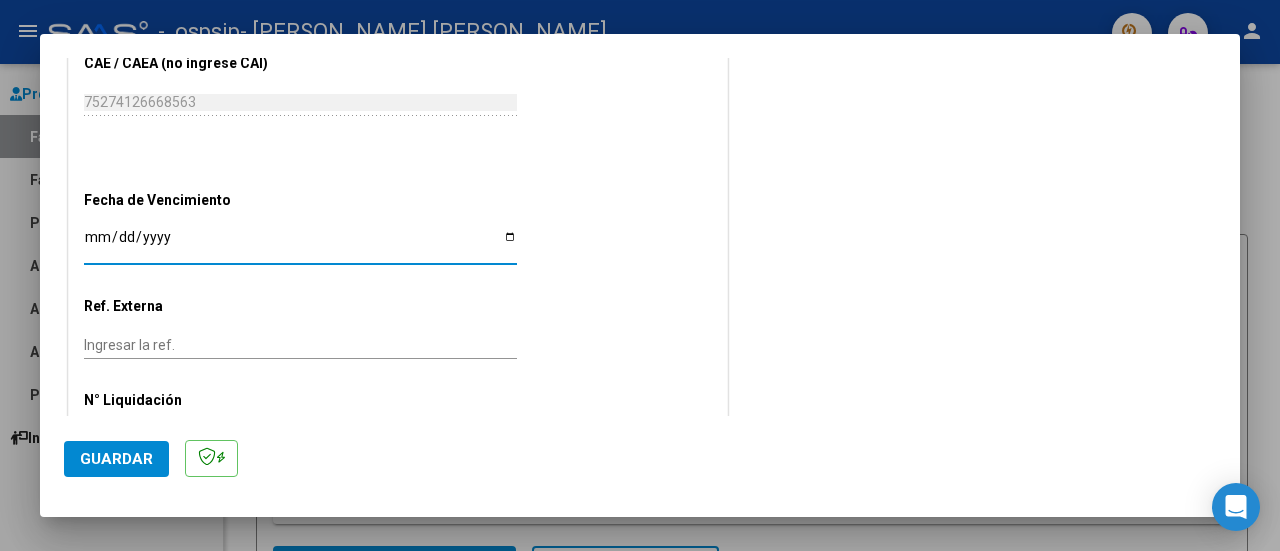 click on "Ingresar la fecha" at bounding box center (300, 244) 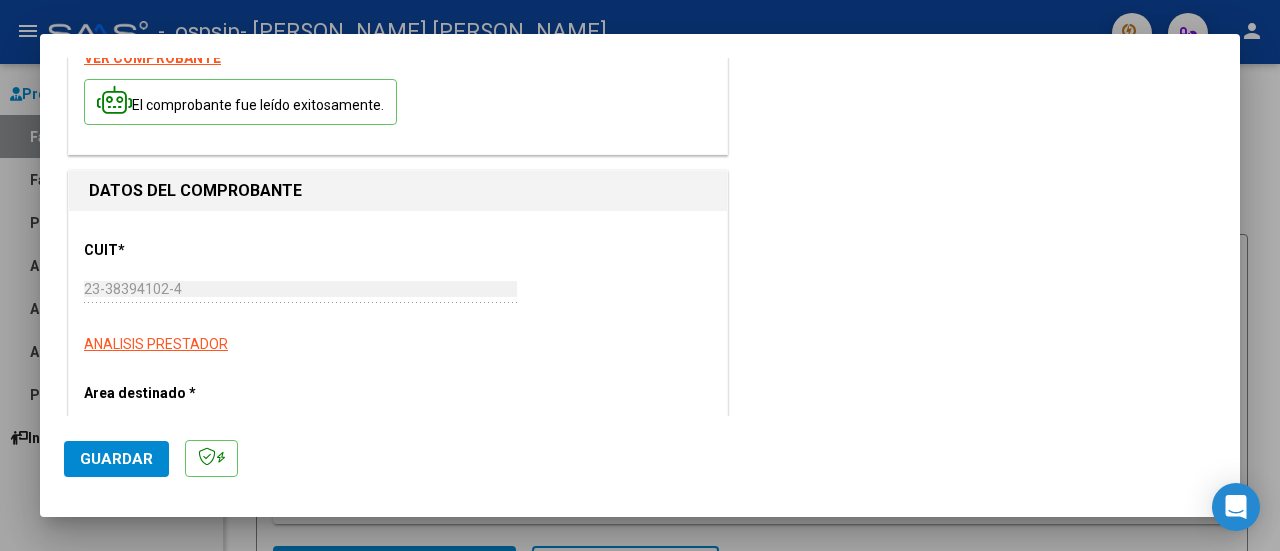 scroll, scrollTop: 0, scrollLeft: 0, axis: both 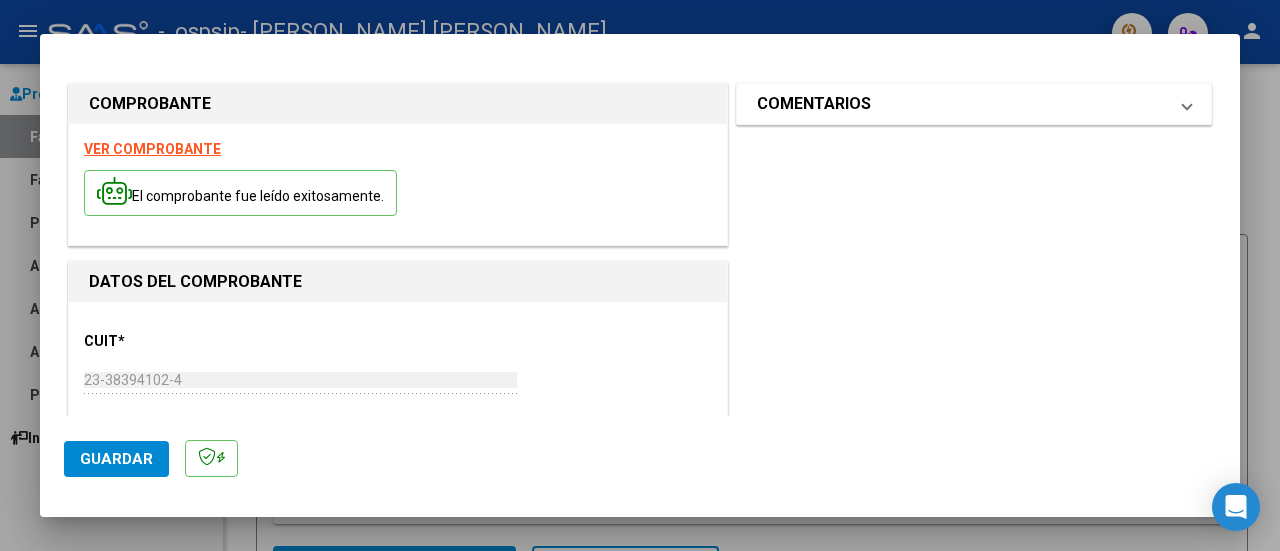 click on "COMENTARIOS" at bounding box center (962, 104) 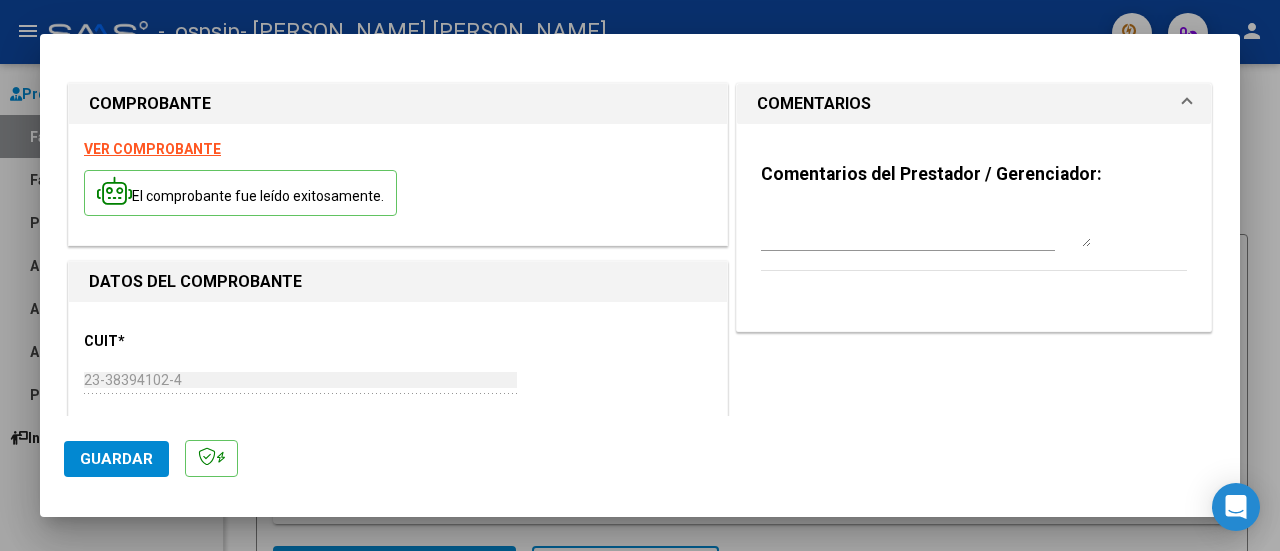 click on "COMENTARIOS" at bounding box center [962, 104] 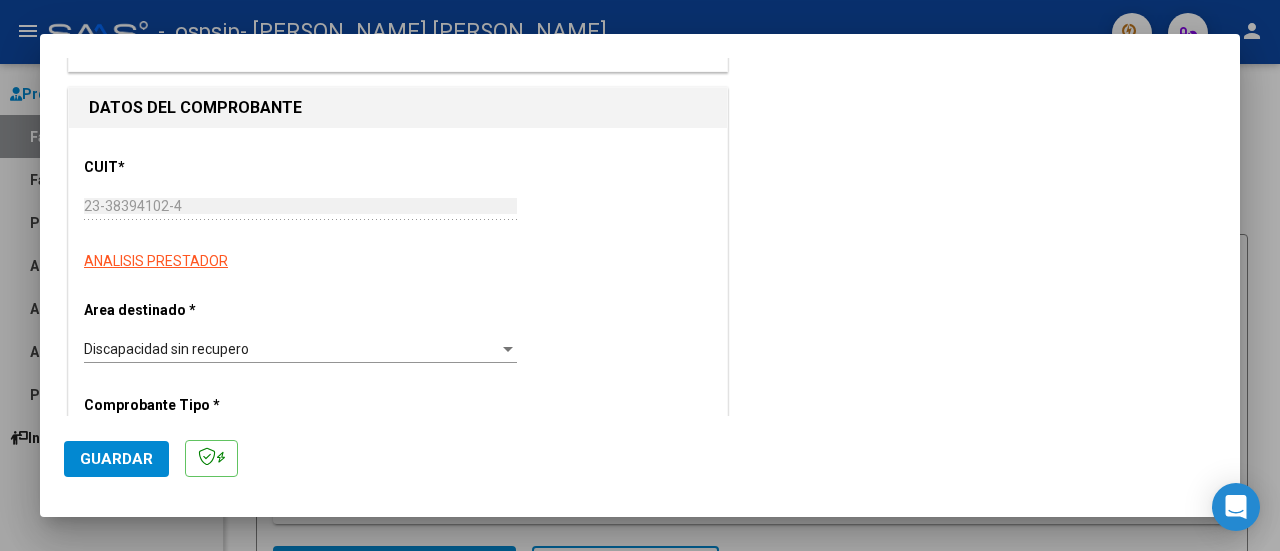 scroll, scrollTop: 200, scrollLeft: 0, axis: vertical 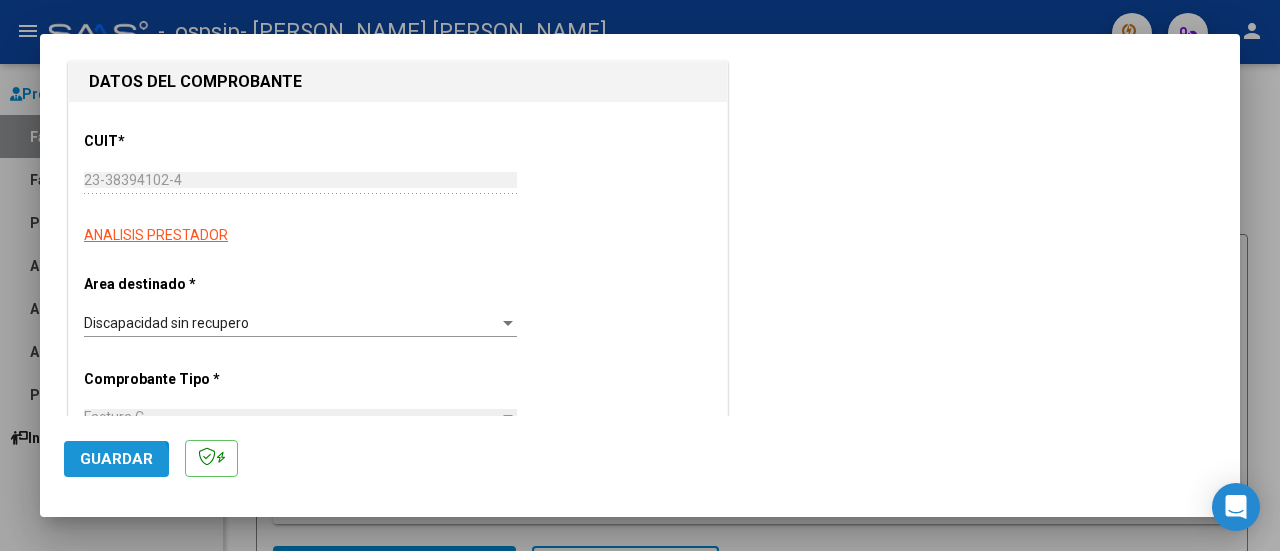 click on "Guardar" 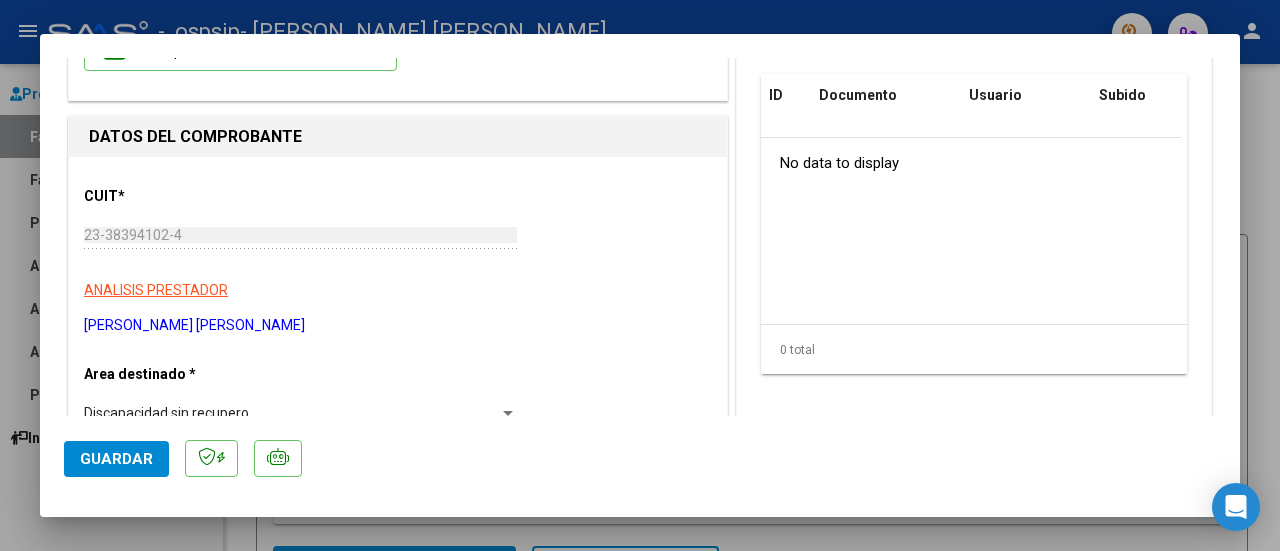 scroll, scrollTop: 0, scrollLeft: 0, axis: both 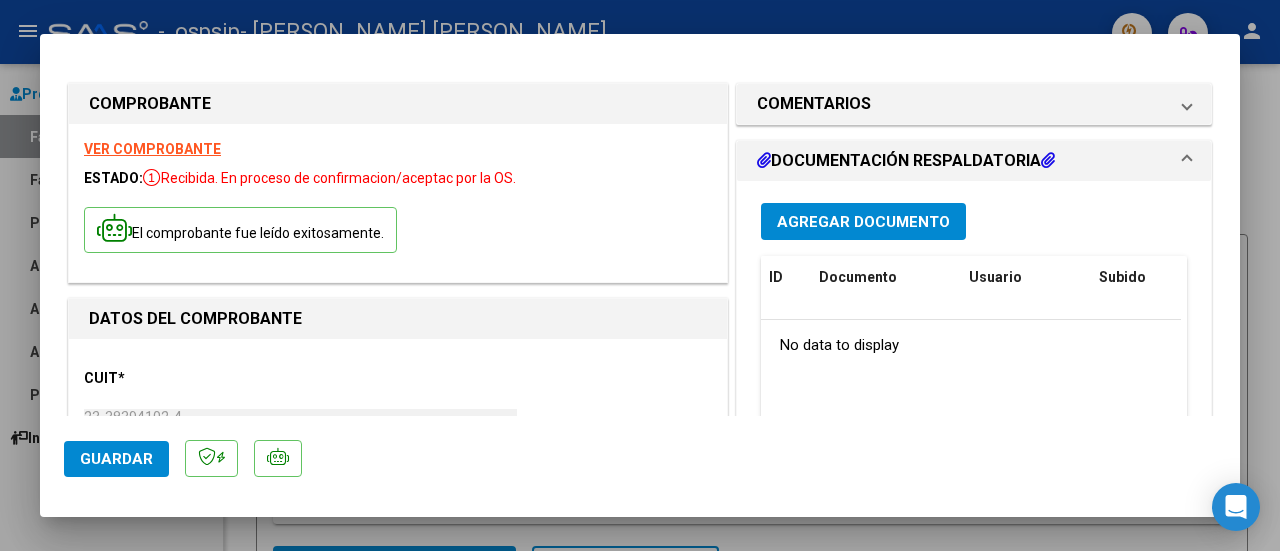 click on "Agregar Documento" at bounding box center [863, 221] 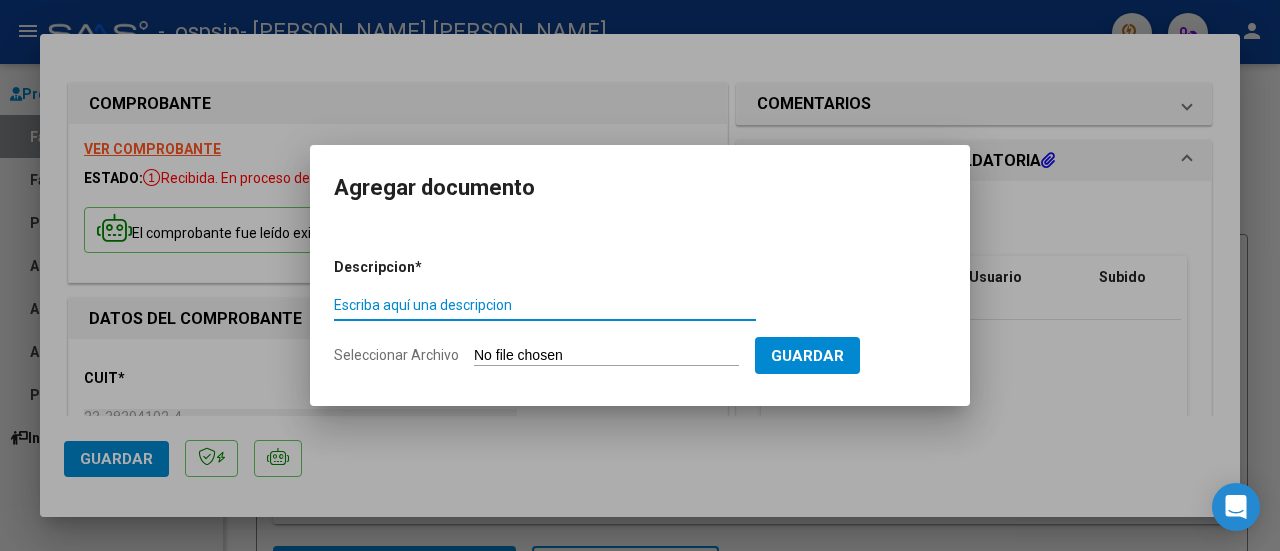 click on "Escriba aquí una descripcion" at bounding box center (545, 305) 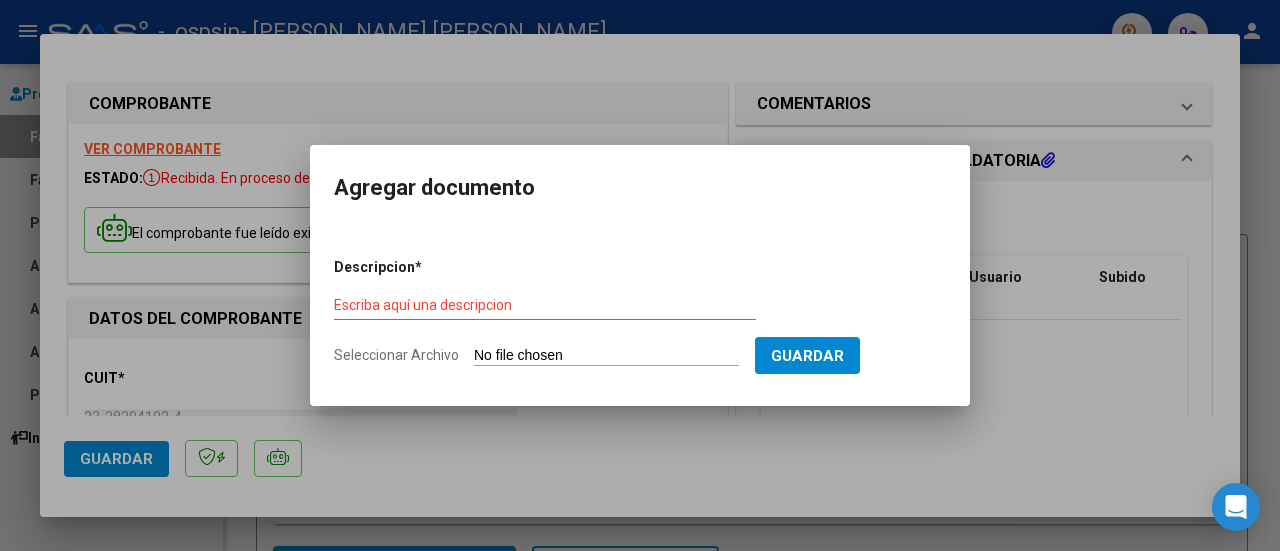 click on "Descripcion  *   Escriba aquí una descripcion  Seleccionar Archivo Guardar" at bounding box center (640, 312) 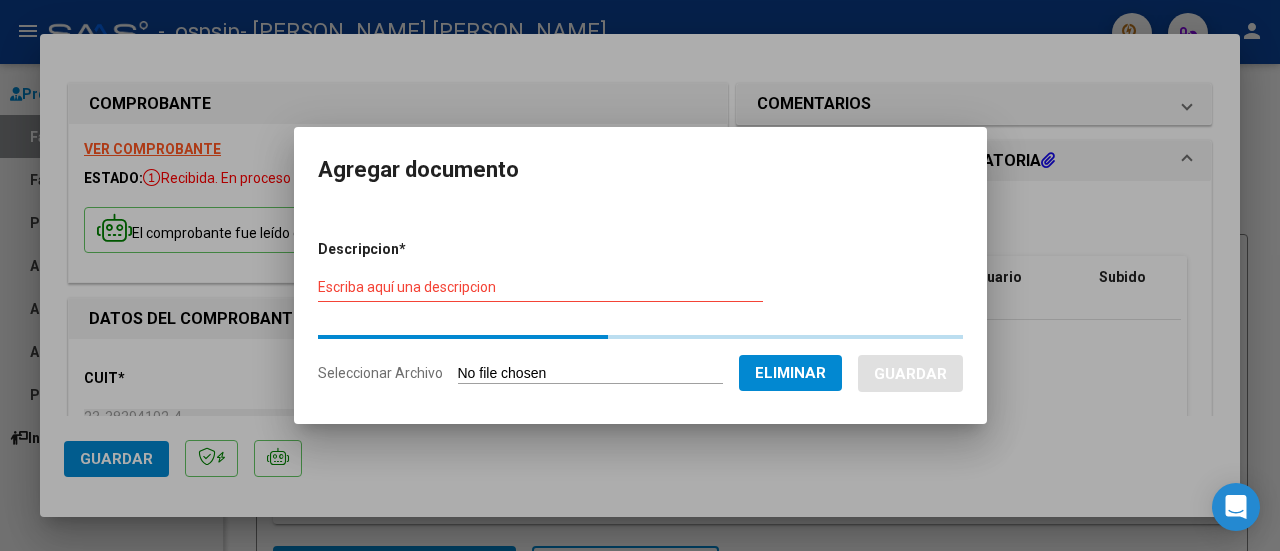 click on "Escriba aquí una descripcion" at bounding box center [540, 287] 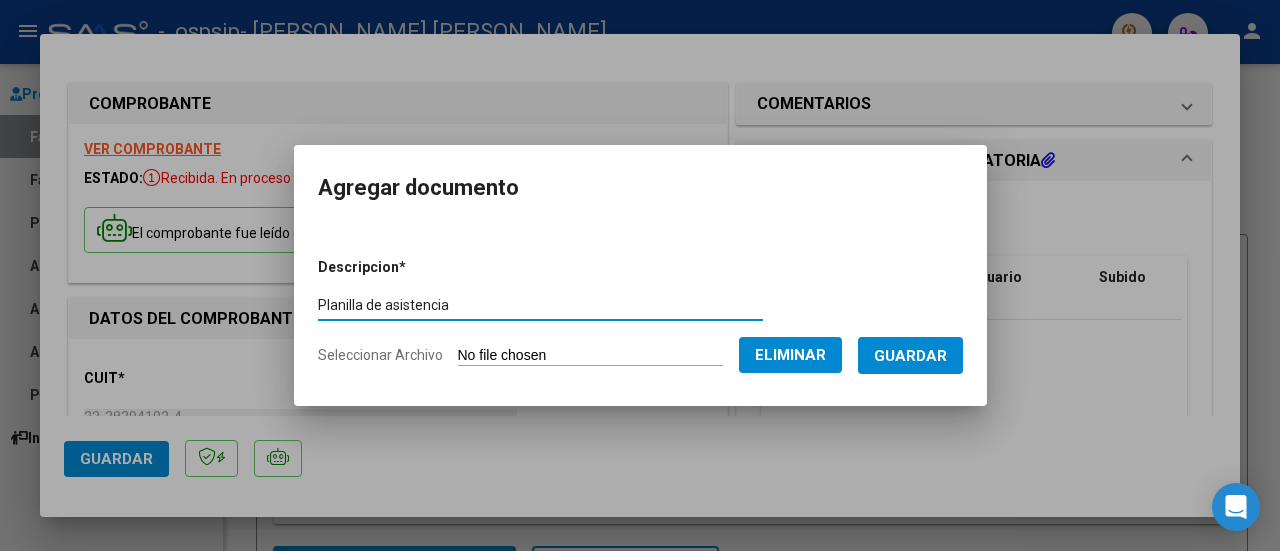 type on "Planilla de asistencia" 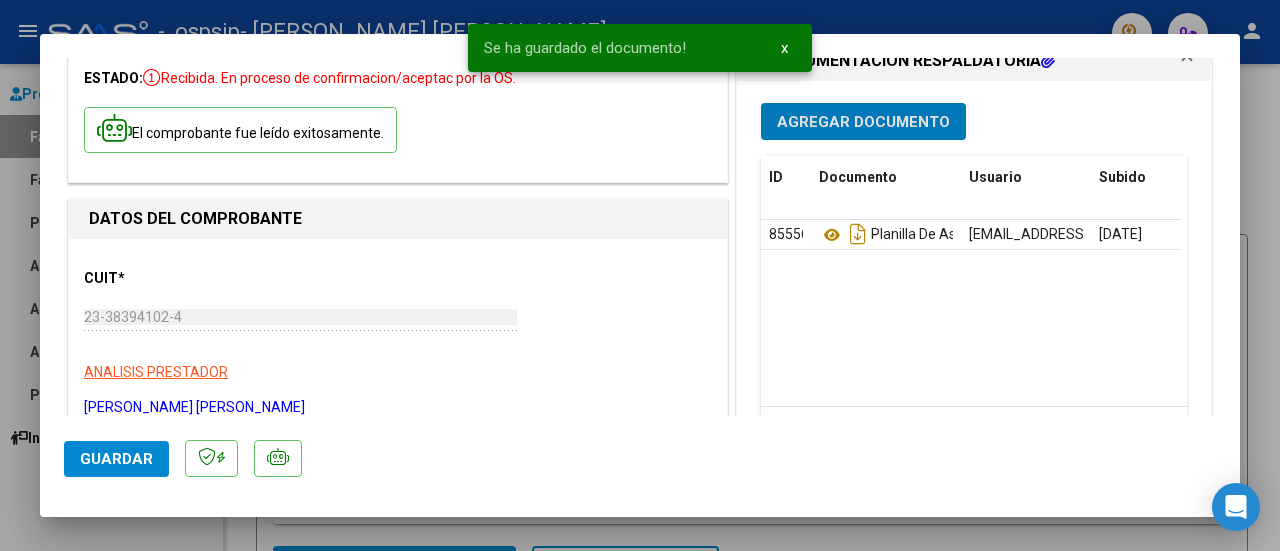 scroll, scrollTop: 0, scrollLeft: 0, axis: both 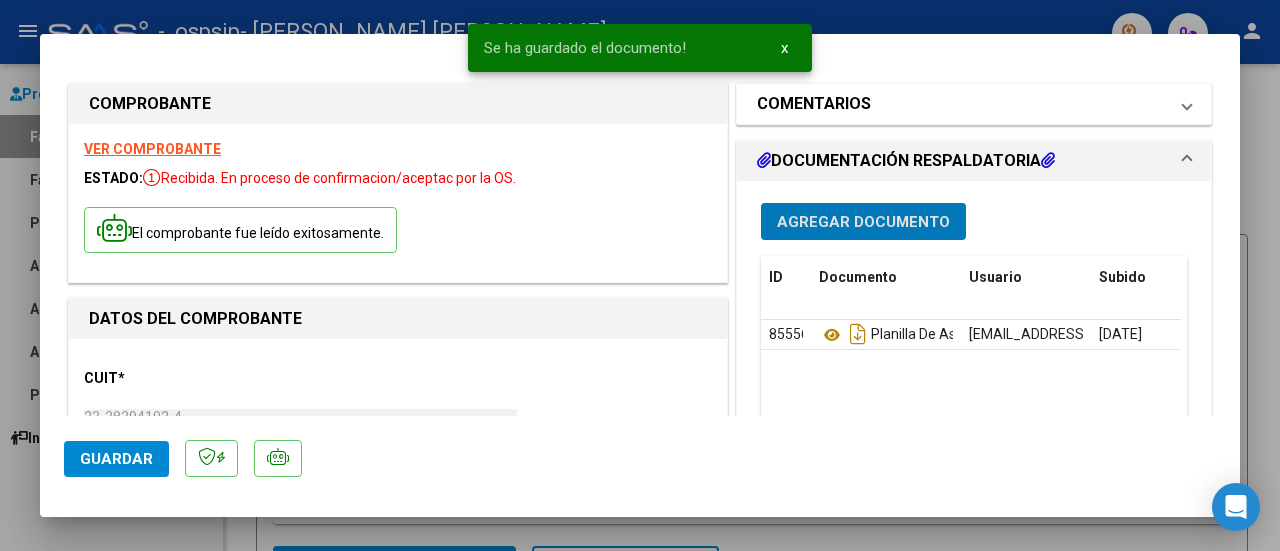 click on "COMENTARIOS" at bounding box center (814, 104) 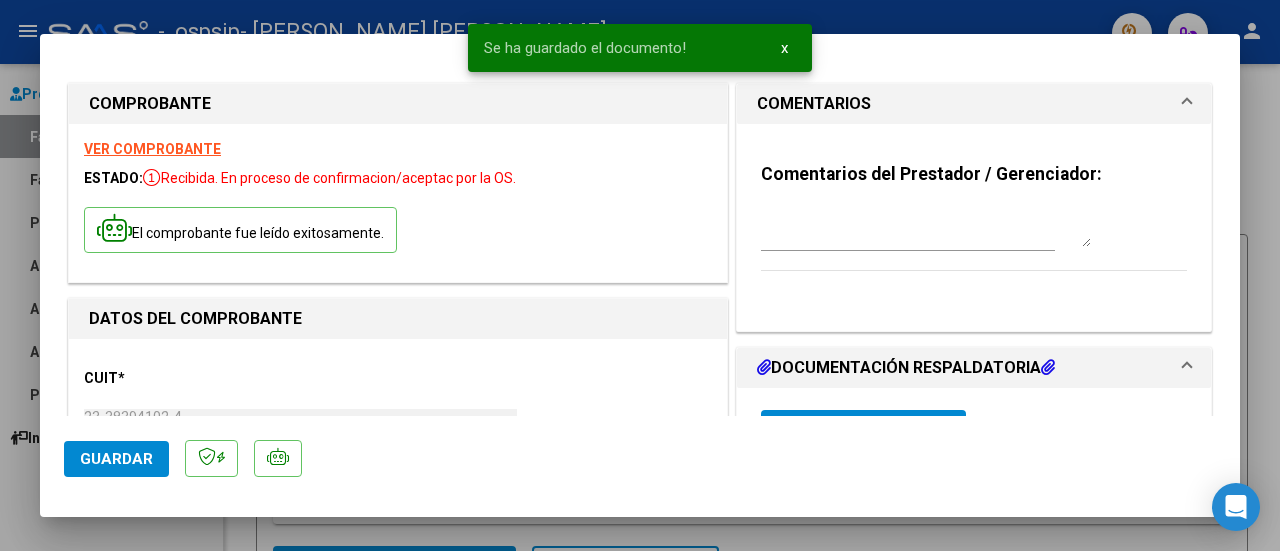 click on "COMENTARIOS" at bounding box center [814, 104] 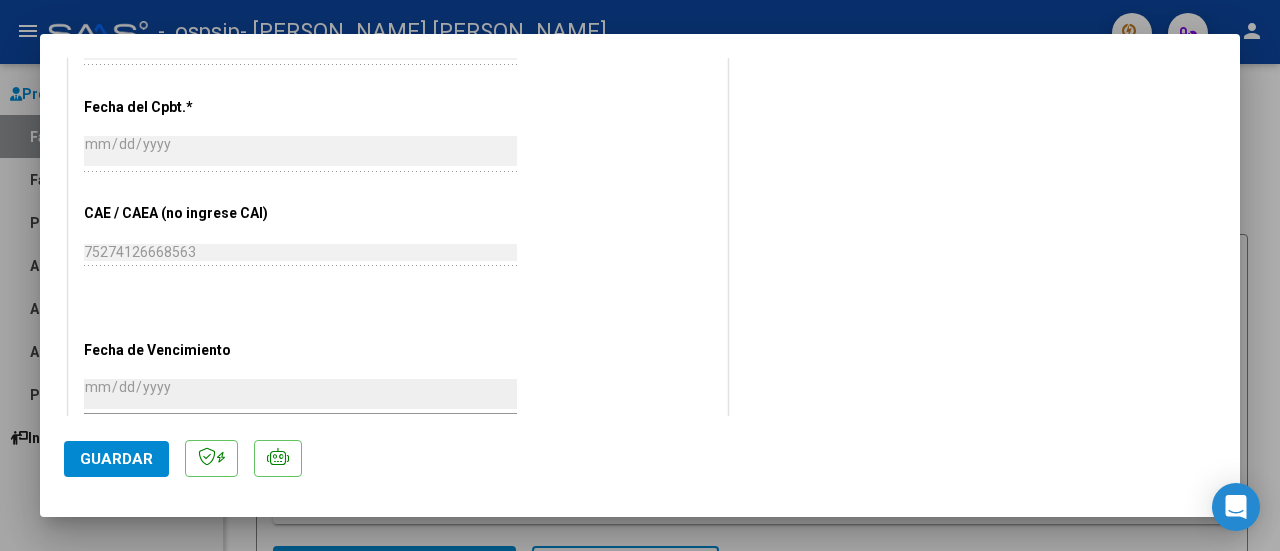 scroll, scrollTop: 1144, scrollLeft: 0, axis: vertical 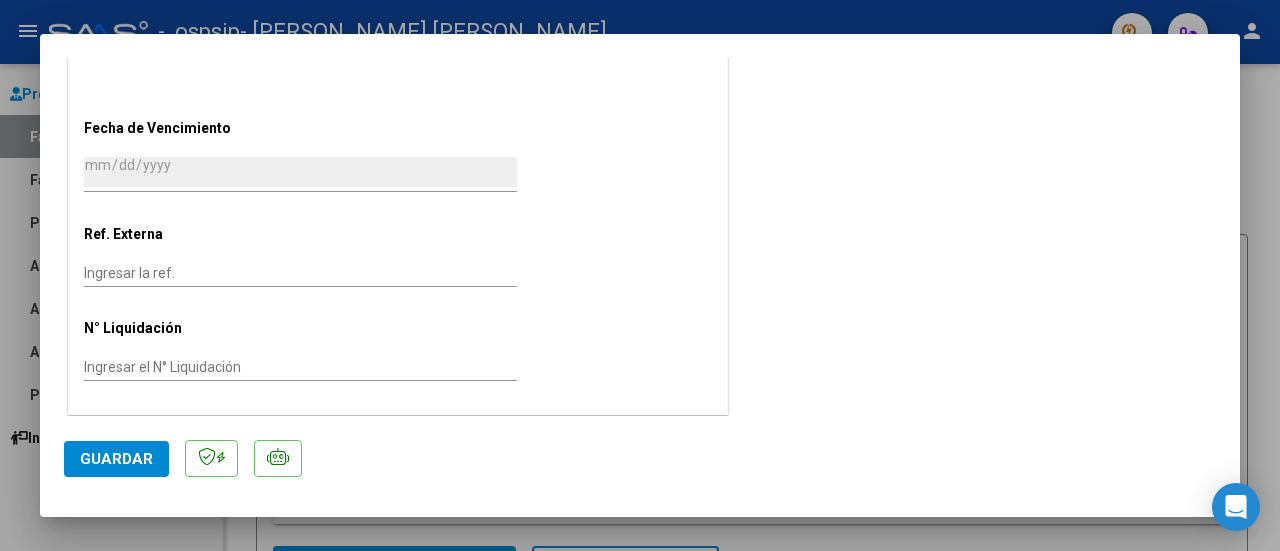 click on "Guardar" 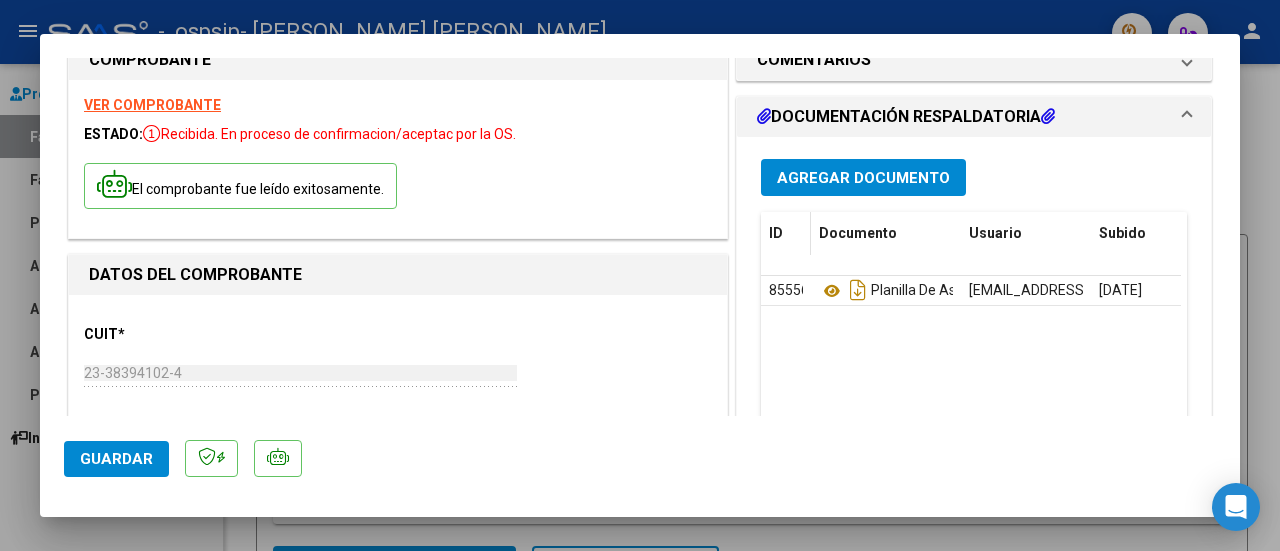 scroll, scrollTop: 0, scrollLeft: 0, axis: both 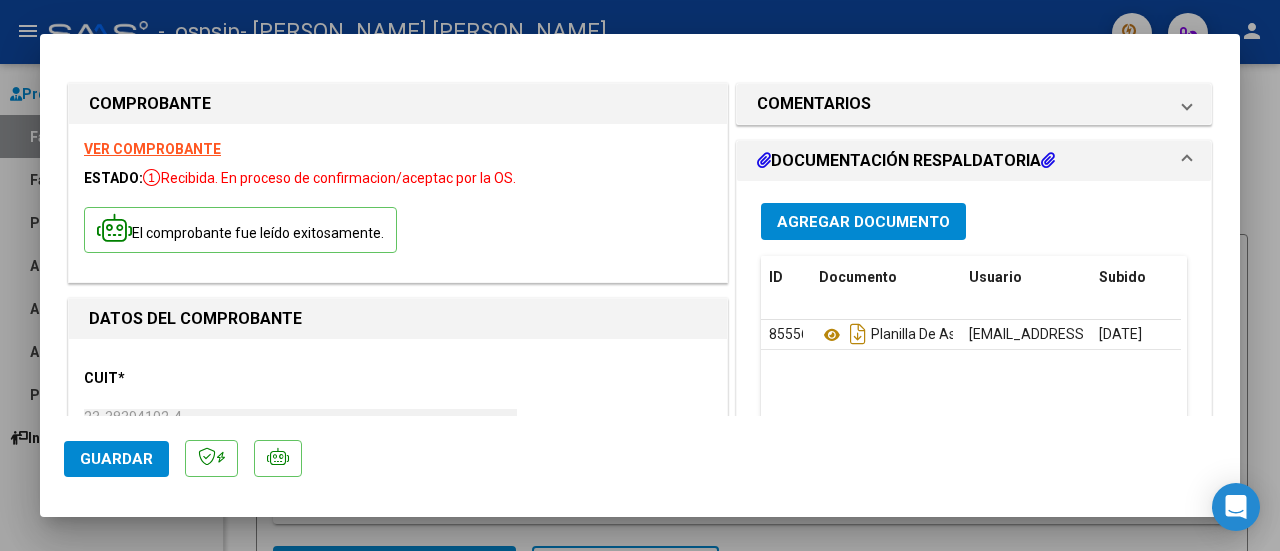 click at bounding box center (640, 275) 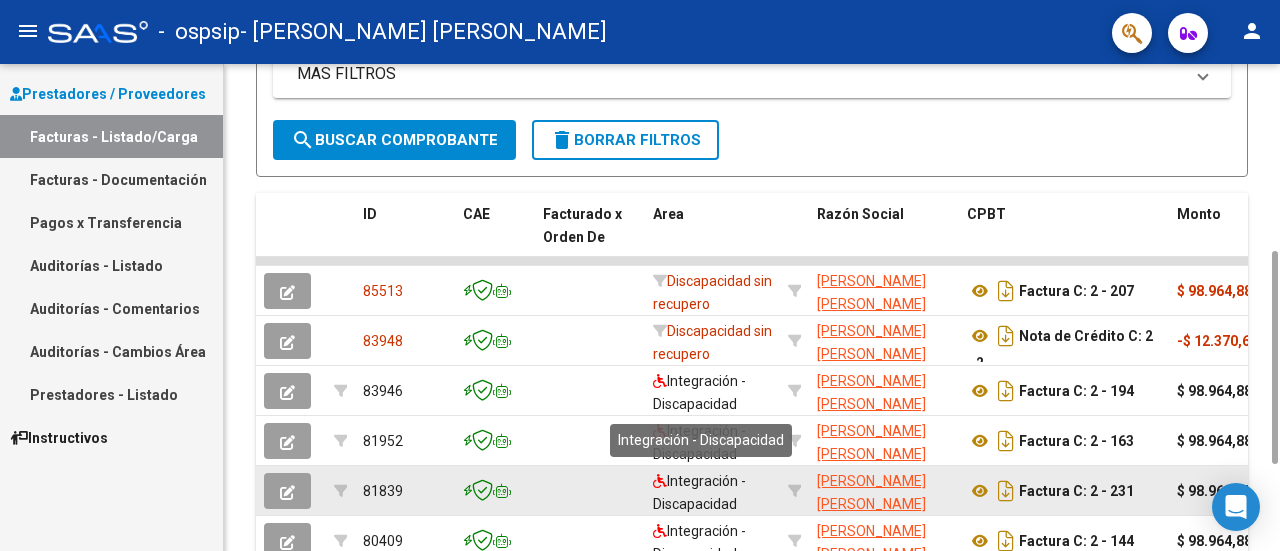 scroll, scrollTop: 626, scrollLeft: 0, axis: vertical 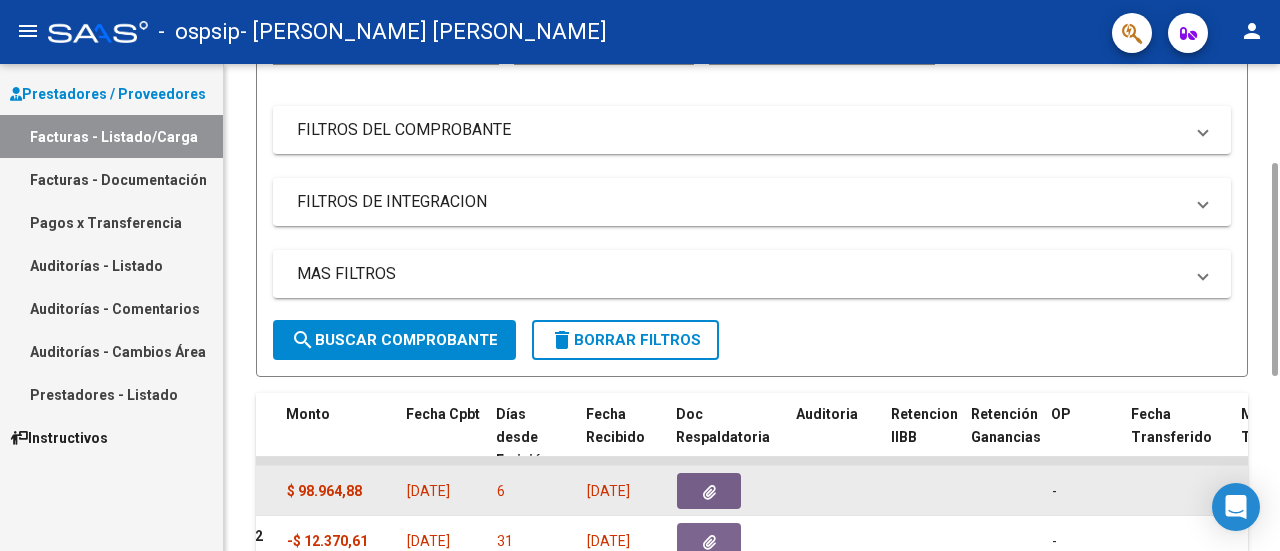 click 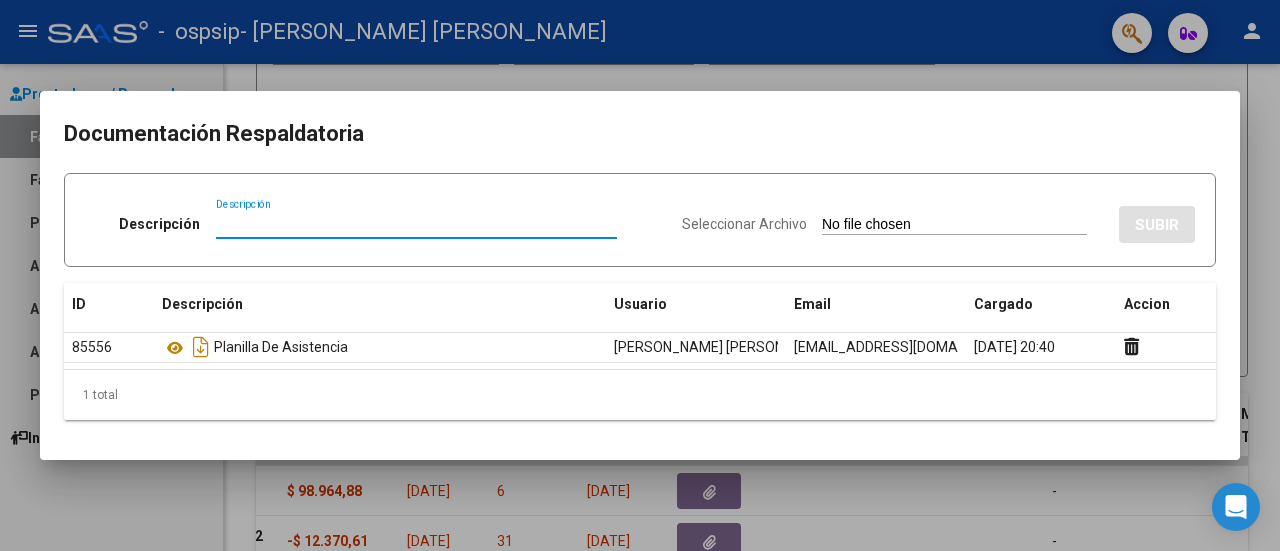 click on "Documentación Respaldatoria" at bounding box center [640, 134] 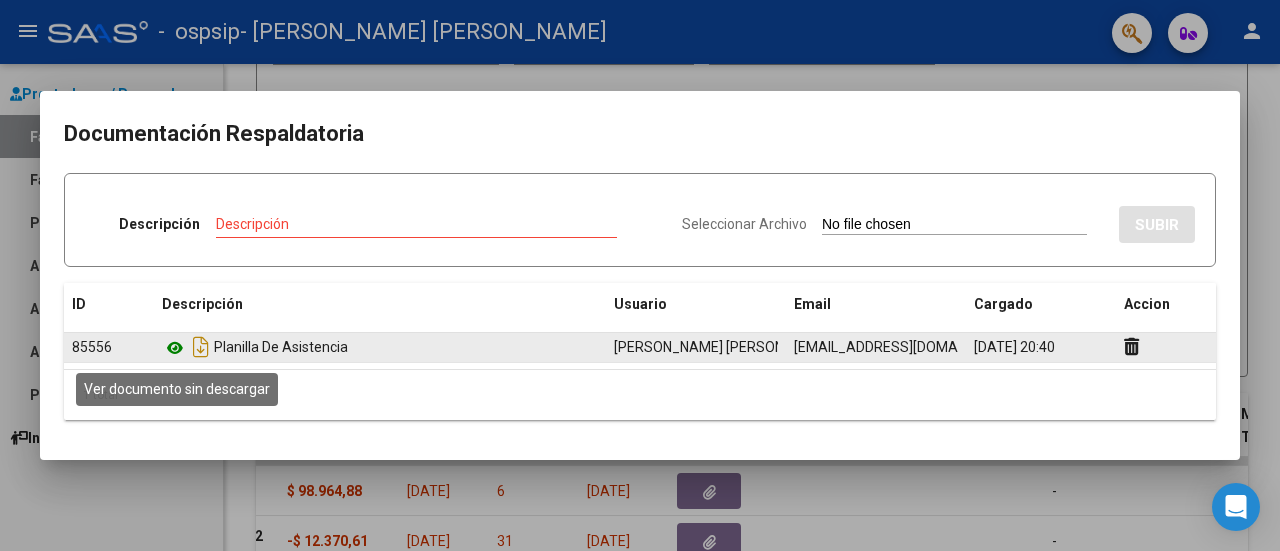 click 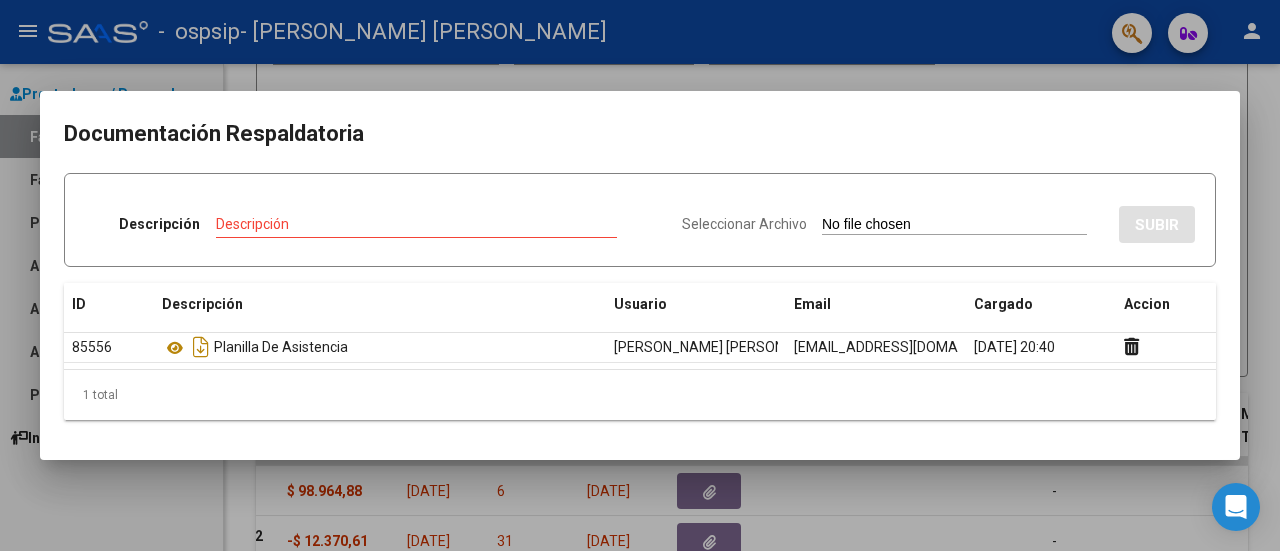 click at bounding box center [640, 275] 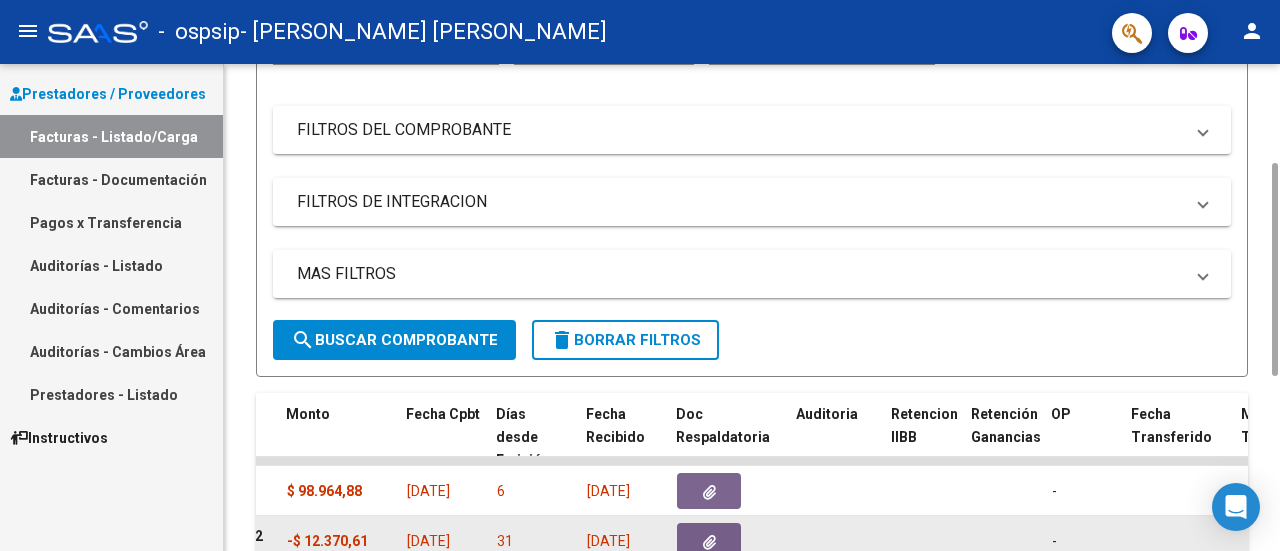 scroll, scrollTop: 426, scrollLeft: 0, axis: vertical 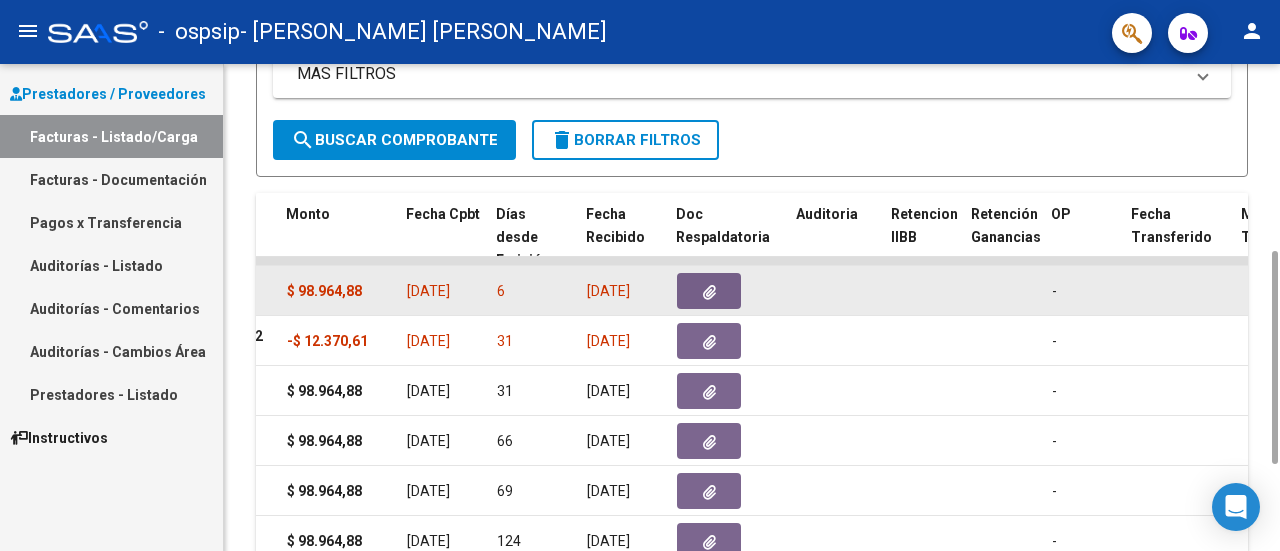 drag, startPoint x: 338, startPoint y: 286, endPoint x: 432, endPoint y: 299, distance: 94.89468 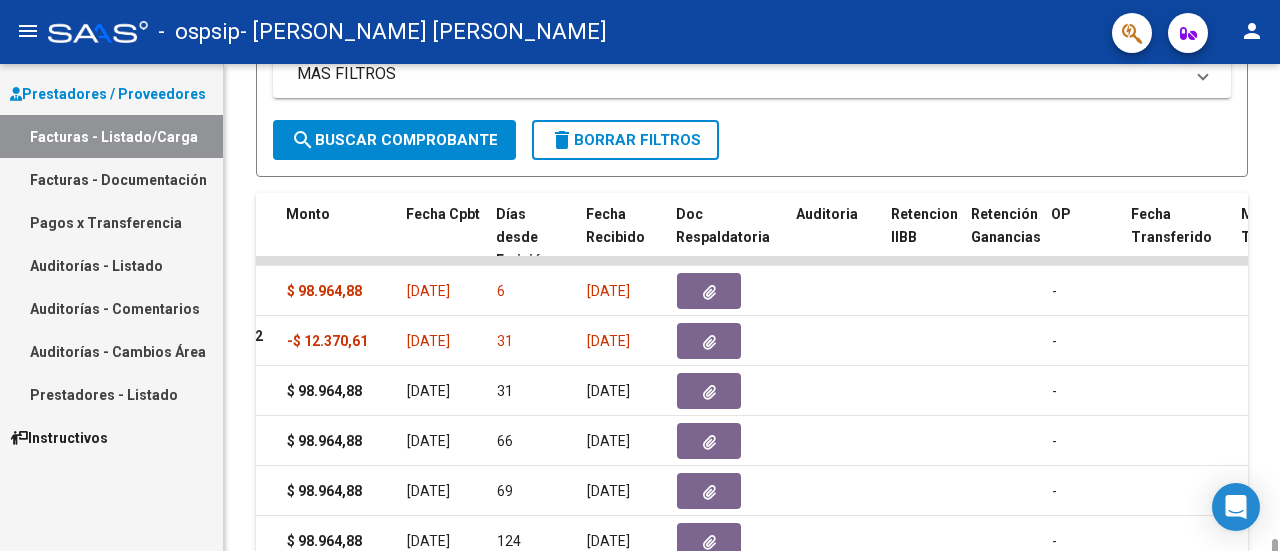 scroll, scrollTop: 626, scrollLeft: 0, axis: vertical 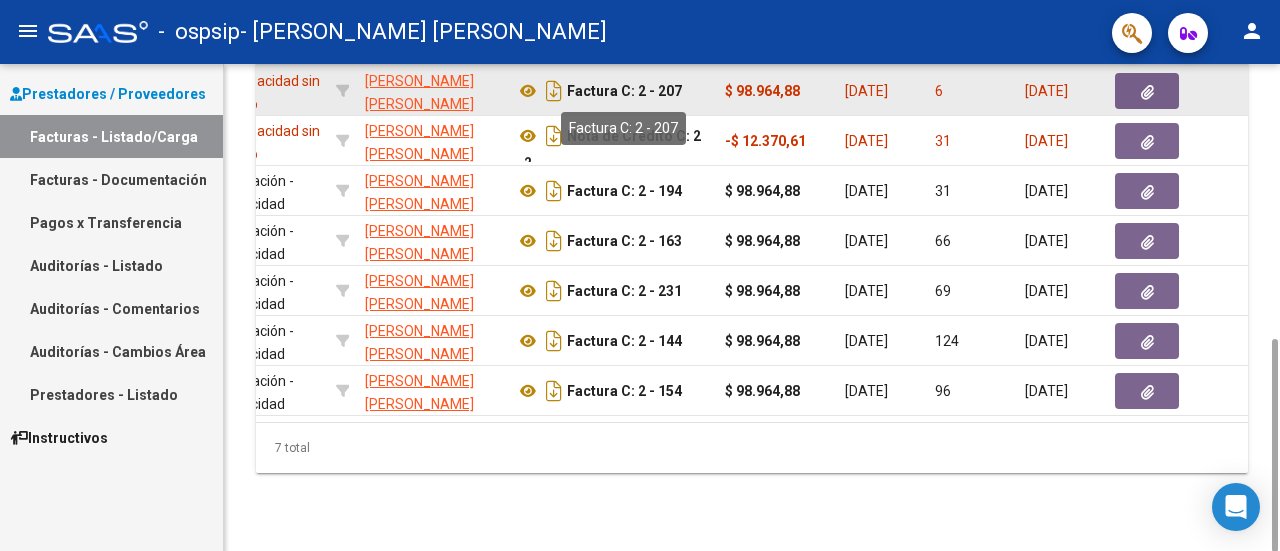 click on "Factura C: 2 - 207" 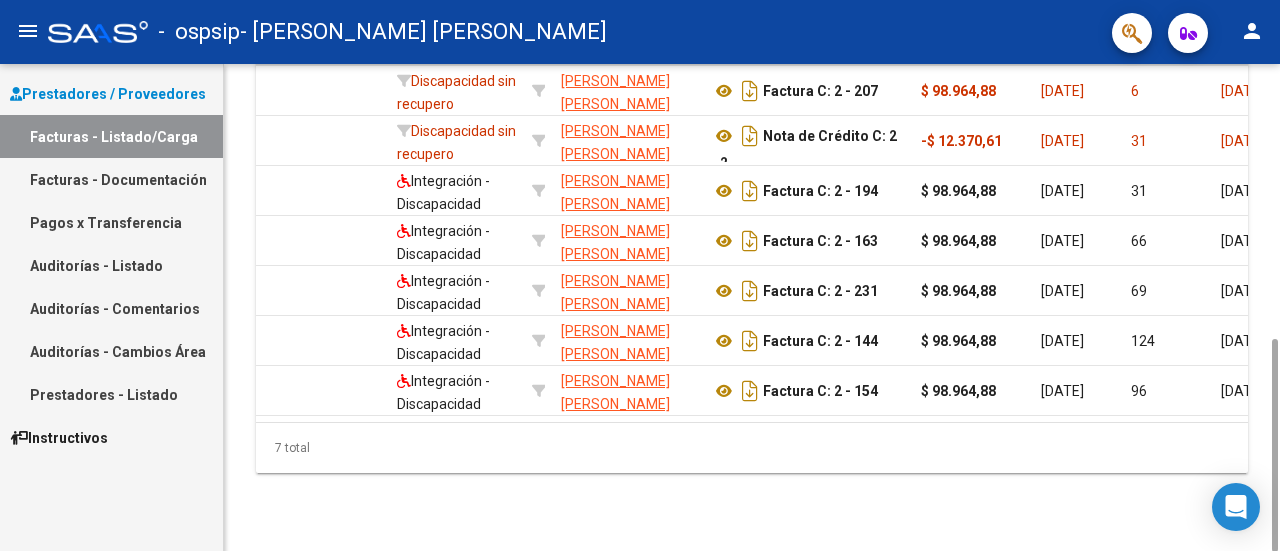 scroll, scrollTop: 0, scrollLeft: 0, axis: both 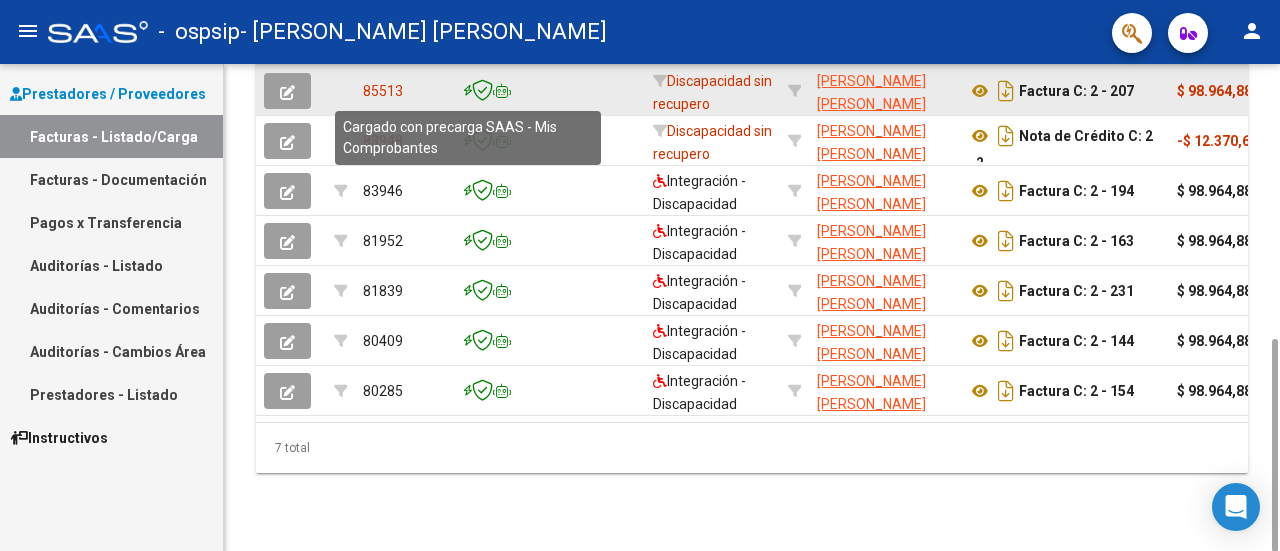 click 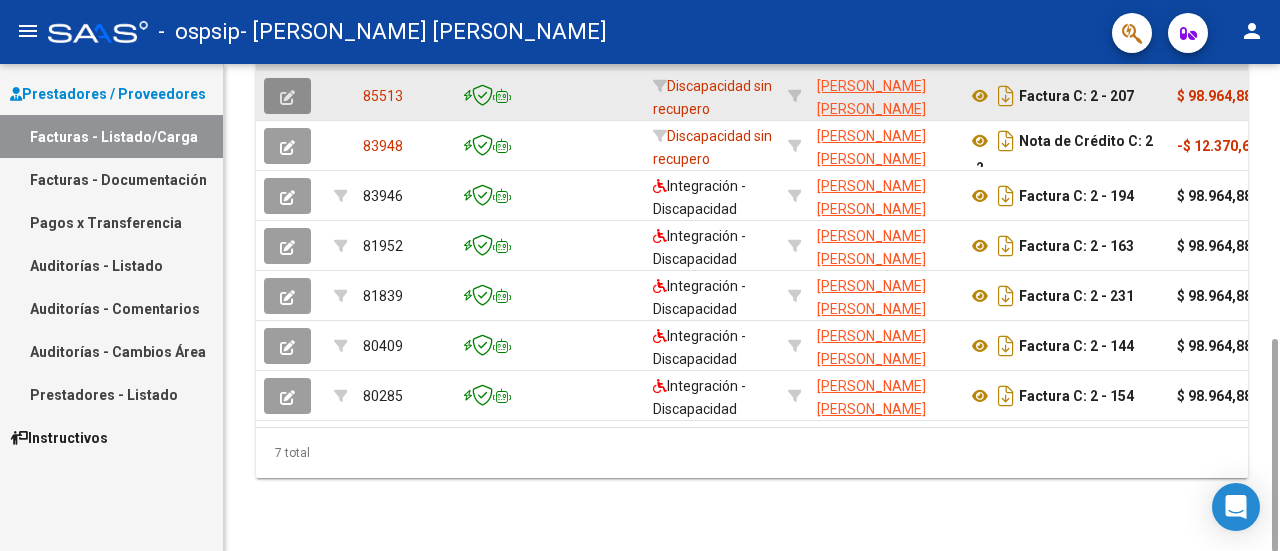 click 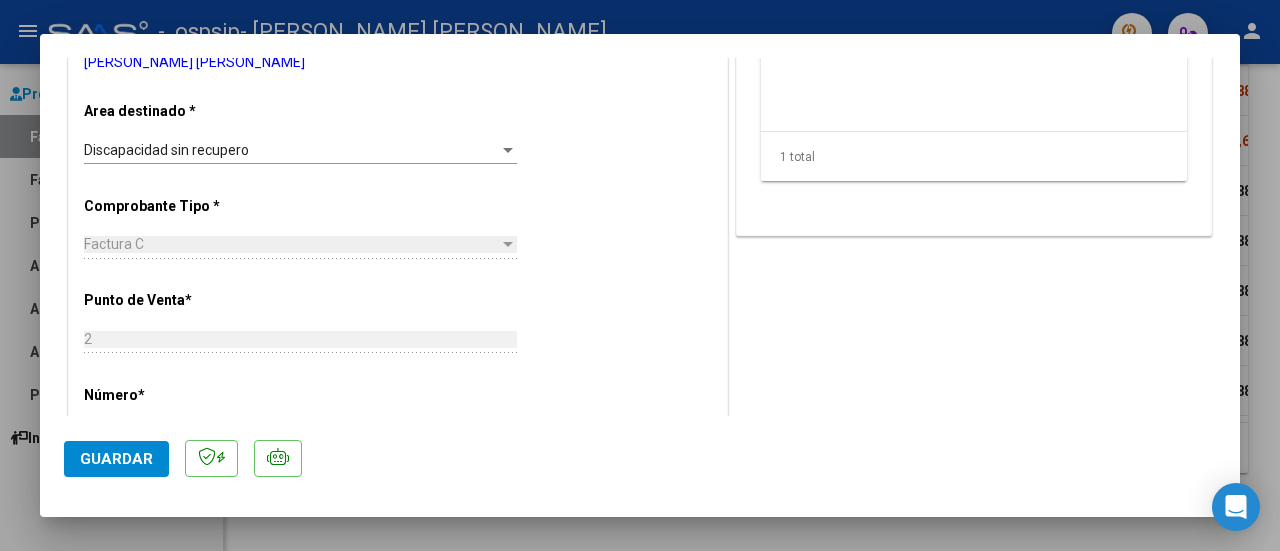 scroll, scrollTop: 0, scrollLeft: 0, axis: both 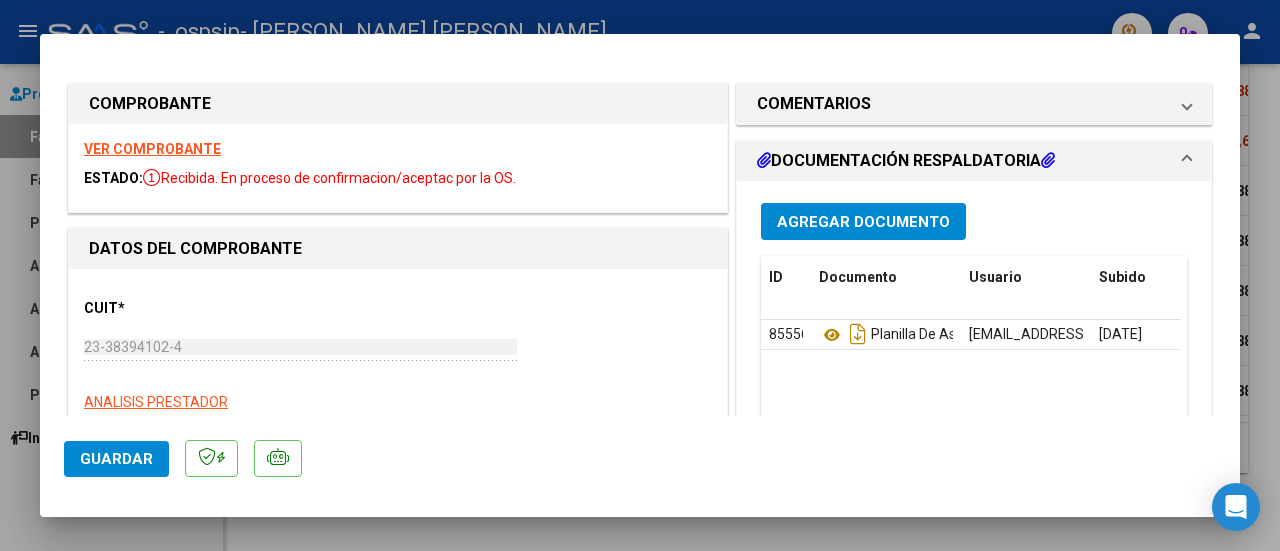 click on "VER COMPROBANTE" at bounding box center [152, 149] 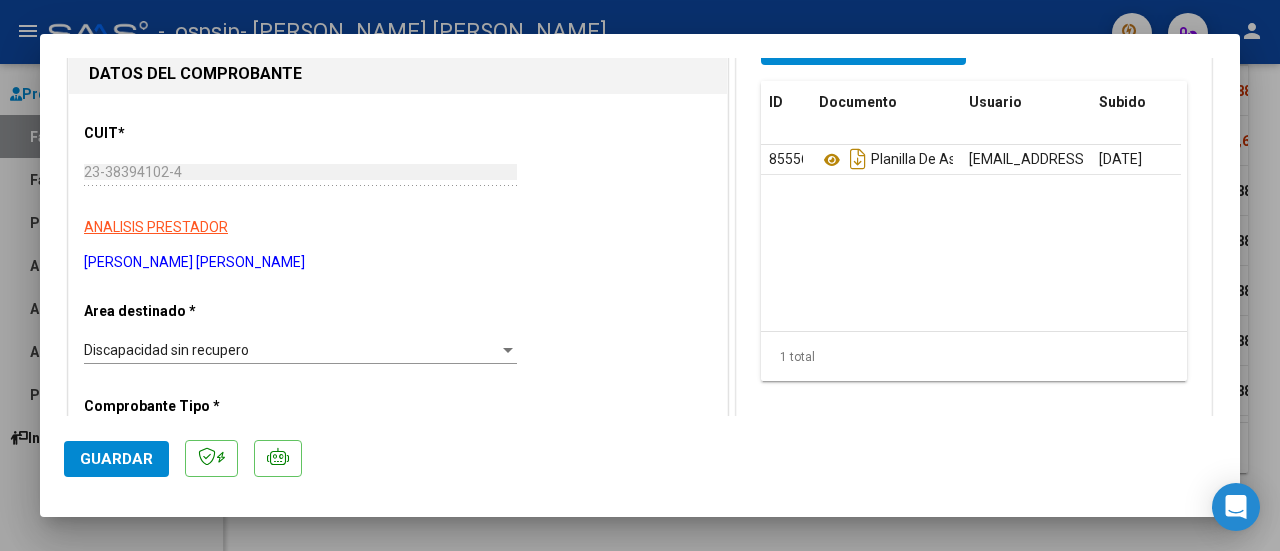 scroll, scrollTop: 0, scrollLeft: 0, axis: both 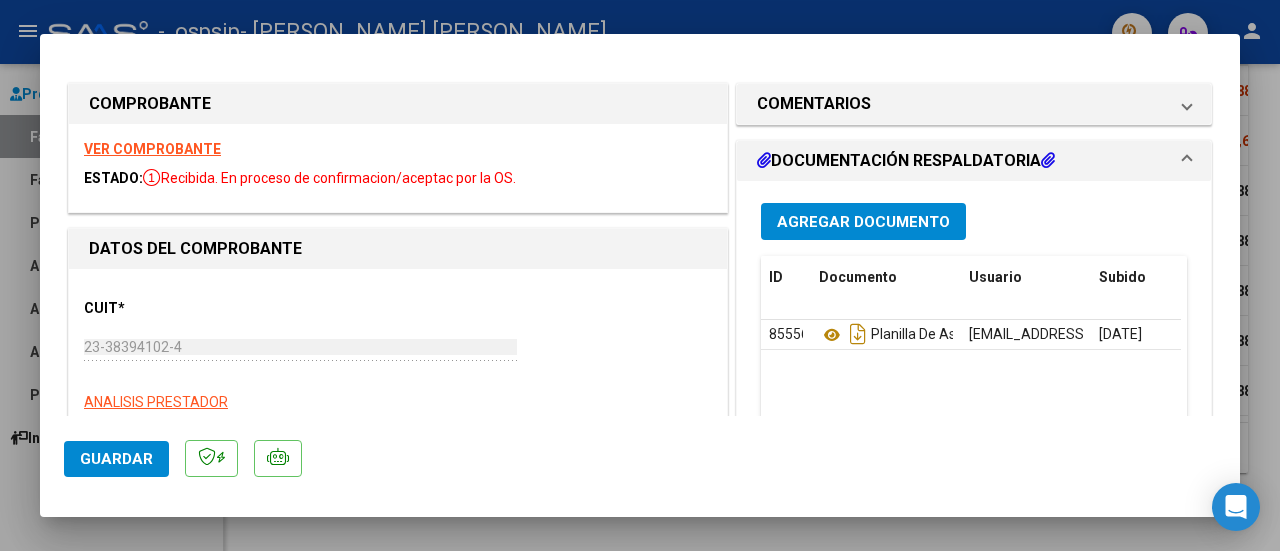 click at bounding box center [640, 275] 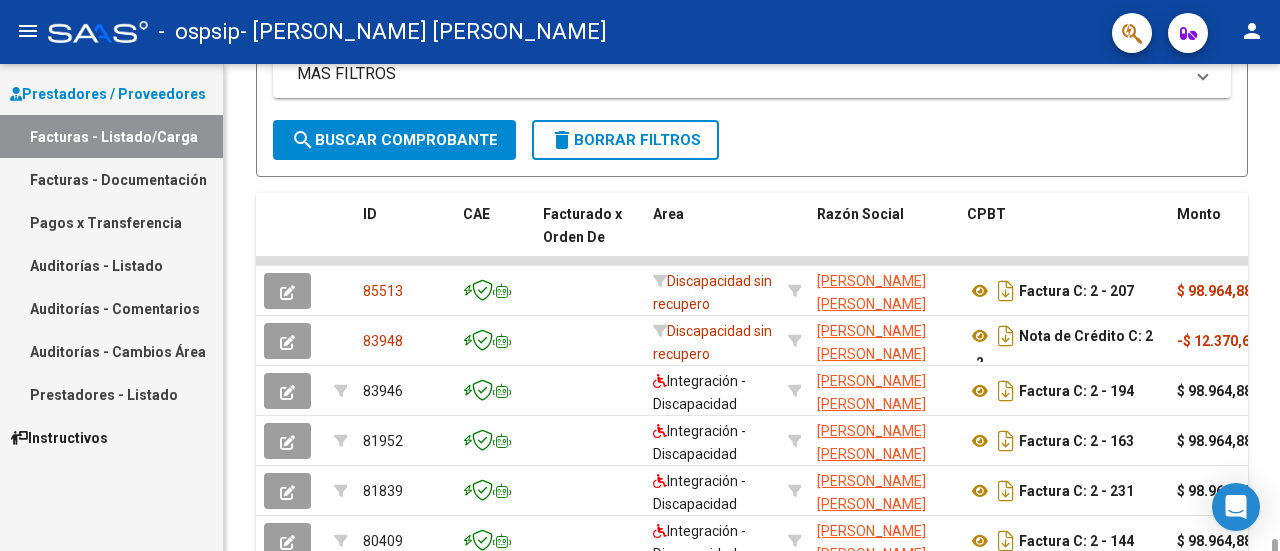 scroll, scrollTop: 626, scrollLeft: 0, axis: vertical 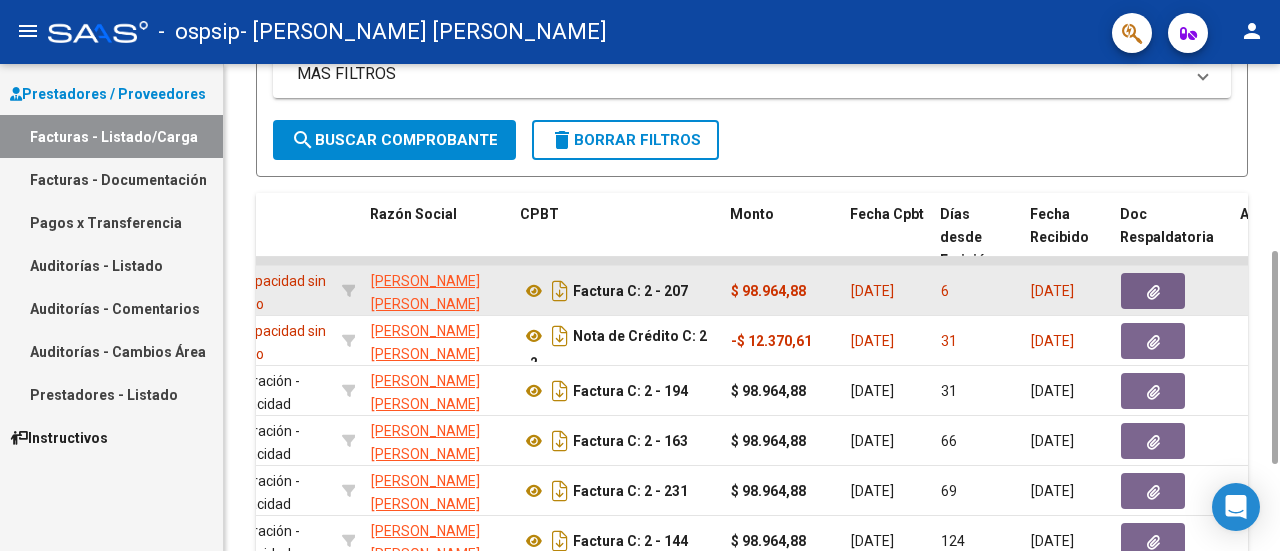click on "6" 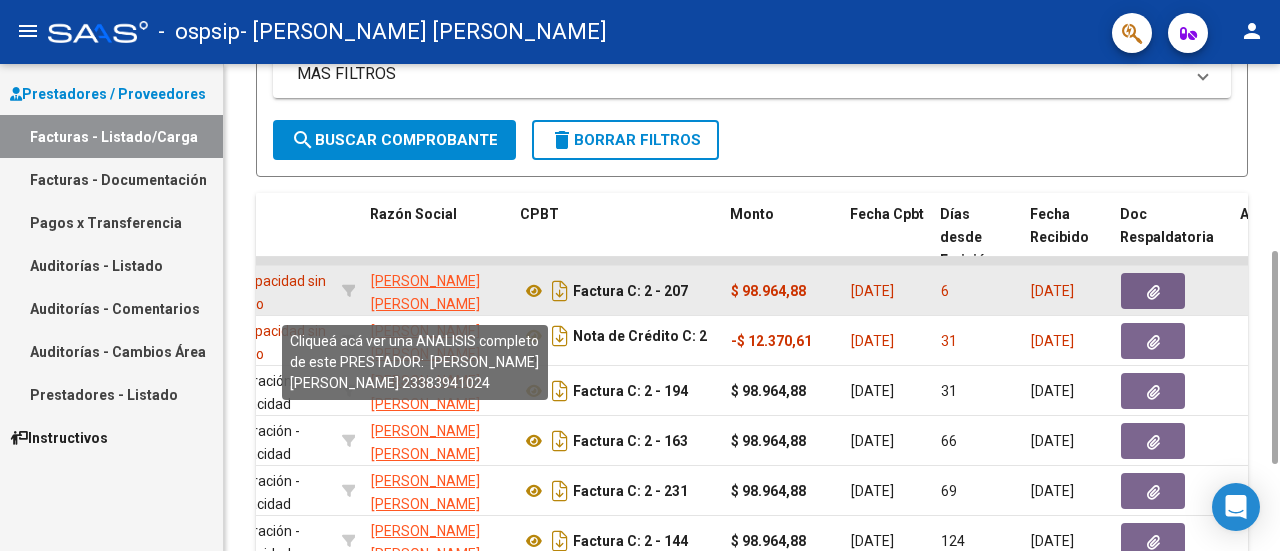 click on "[PERSON_NAME] [PERSON_NAME]" 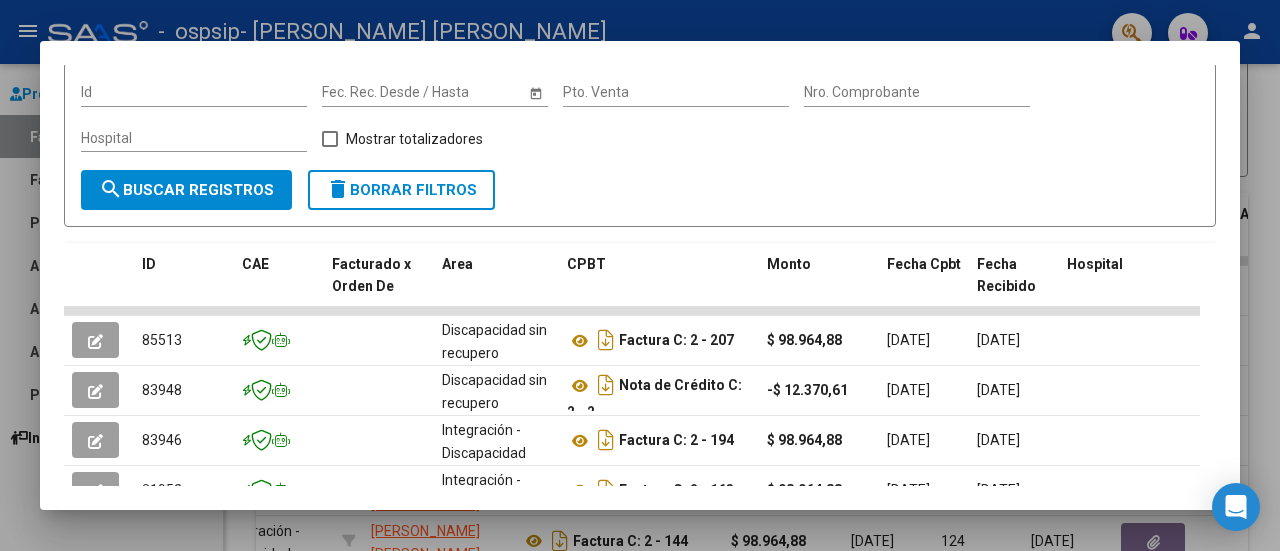 scroll, scrollTop: 300, scrollLeft: 0, axis: vertical 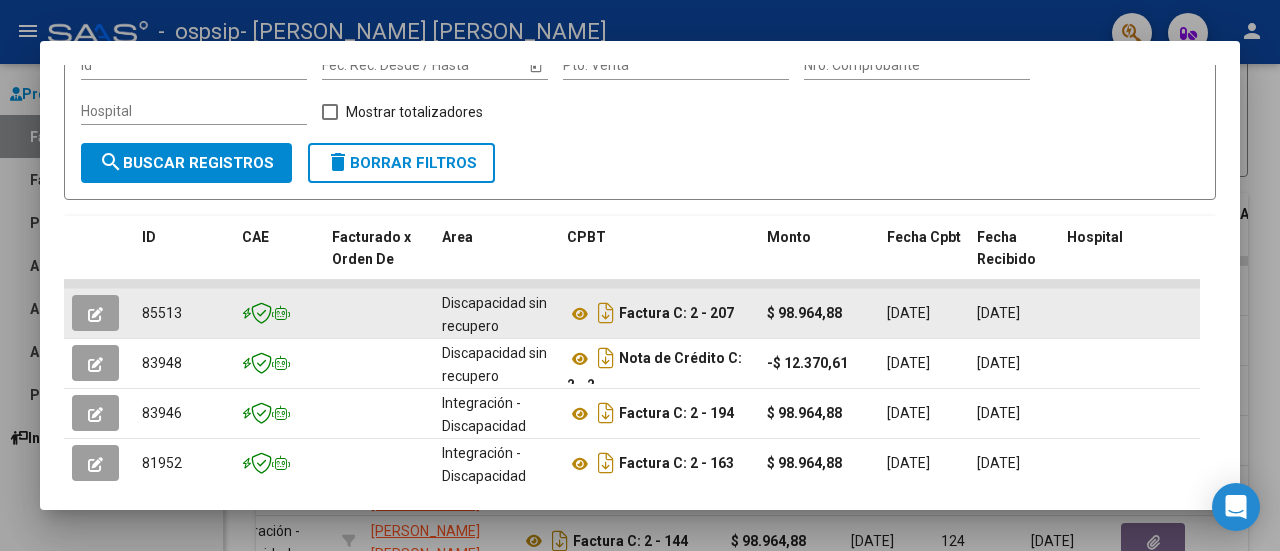 click 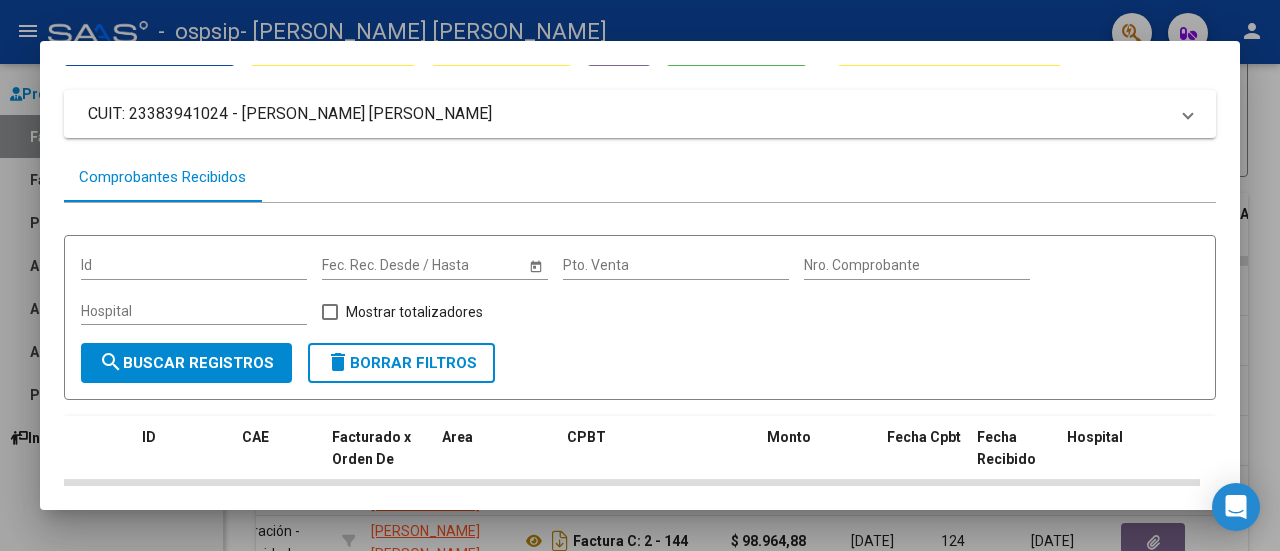 scroll, scrollTop: 0, scrollLeft: 0, axis: both 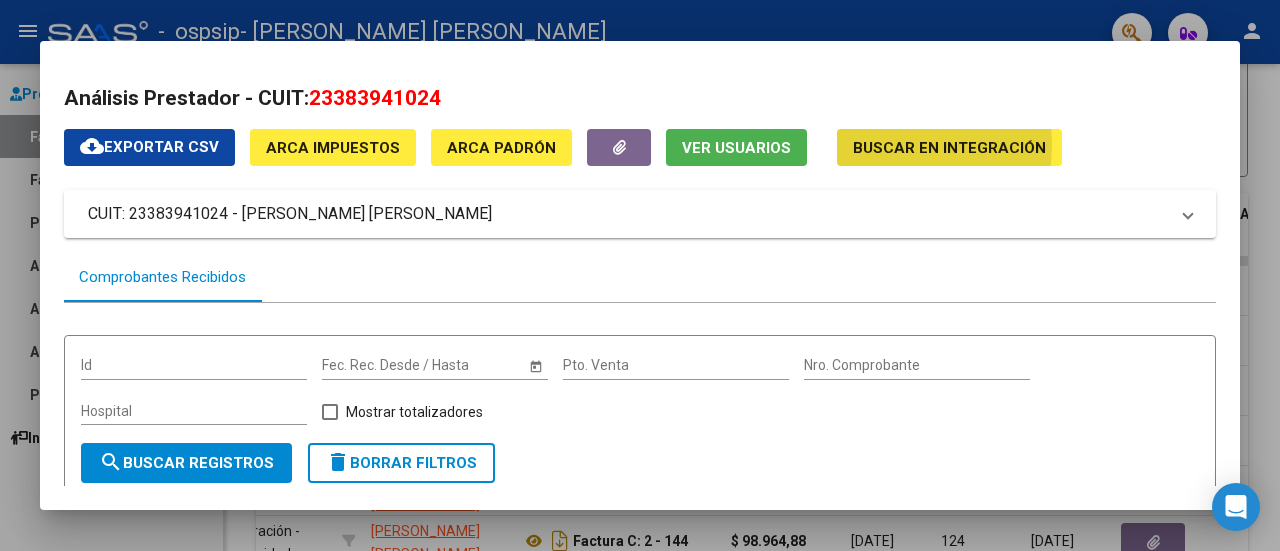click on "Buscar en Integración" 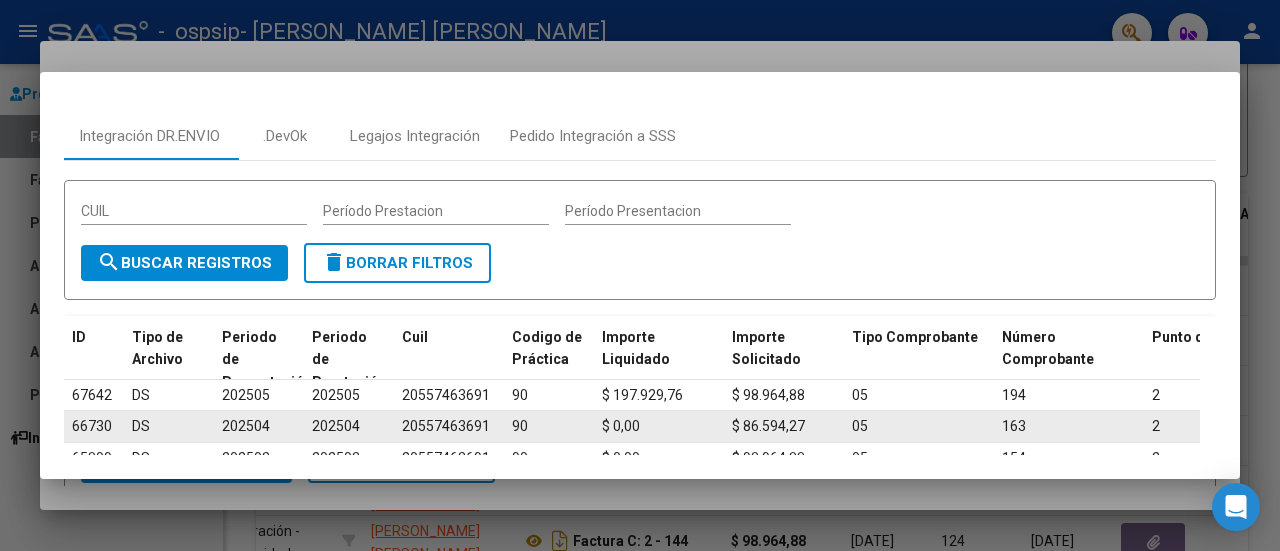 scroll, scrollTop: 136, scrollLeft: 0, axis: vertical 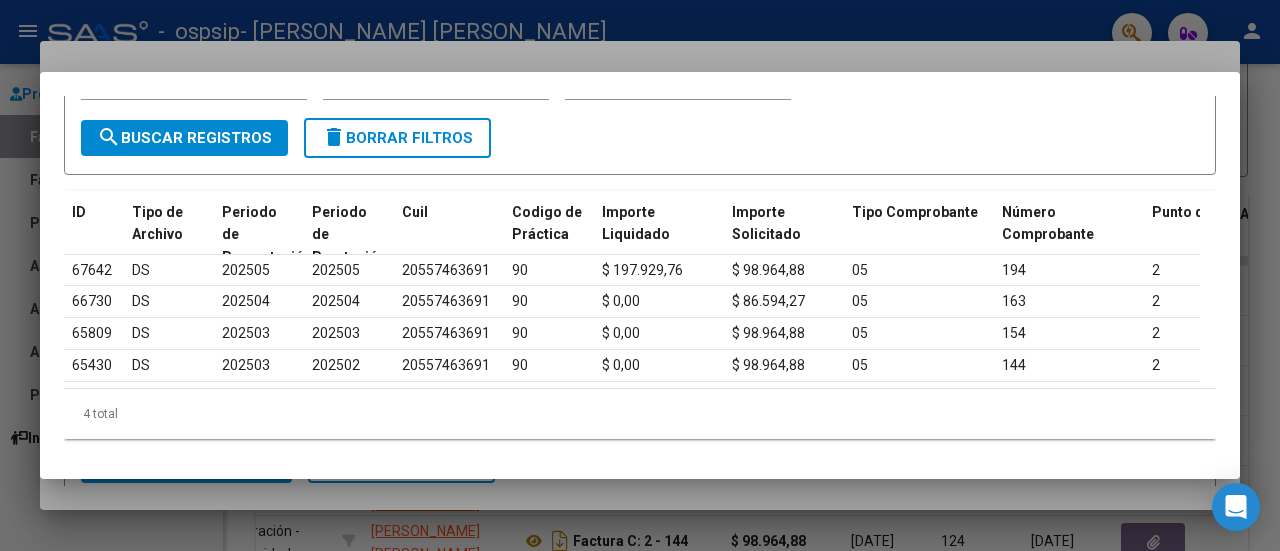 click at bounding box center (640, 275) 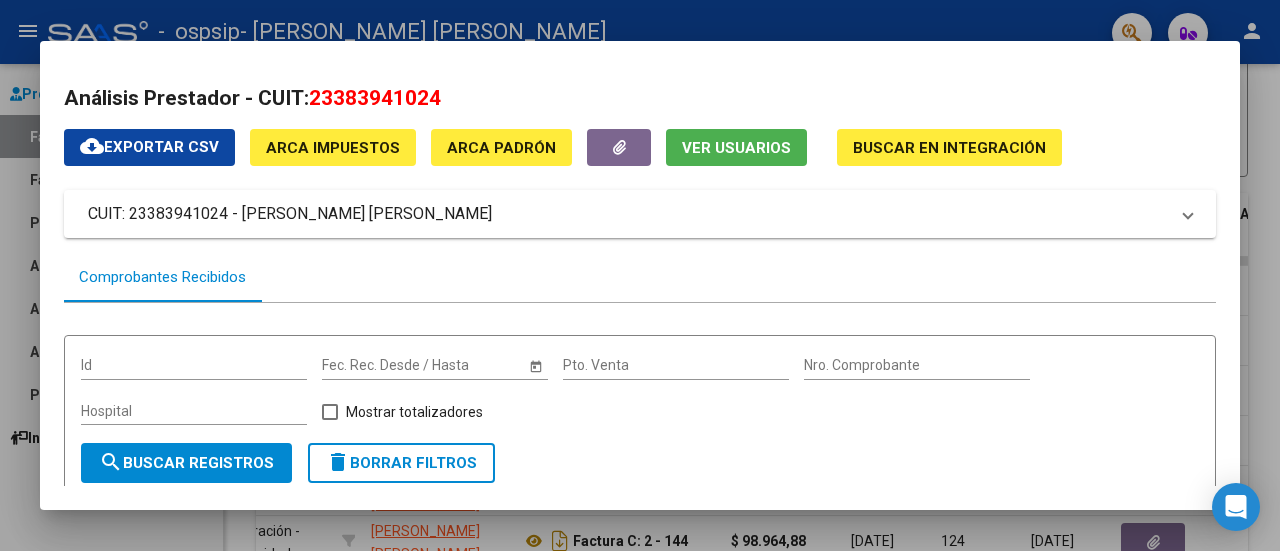 click at bounding box center [640, 275] 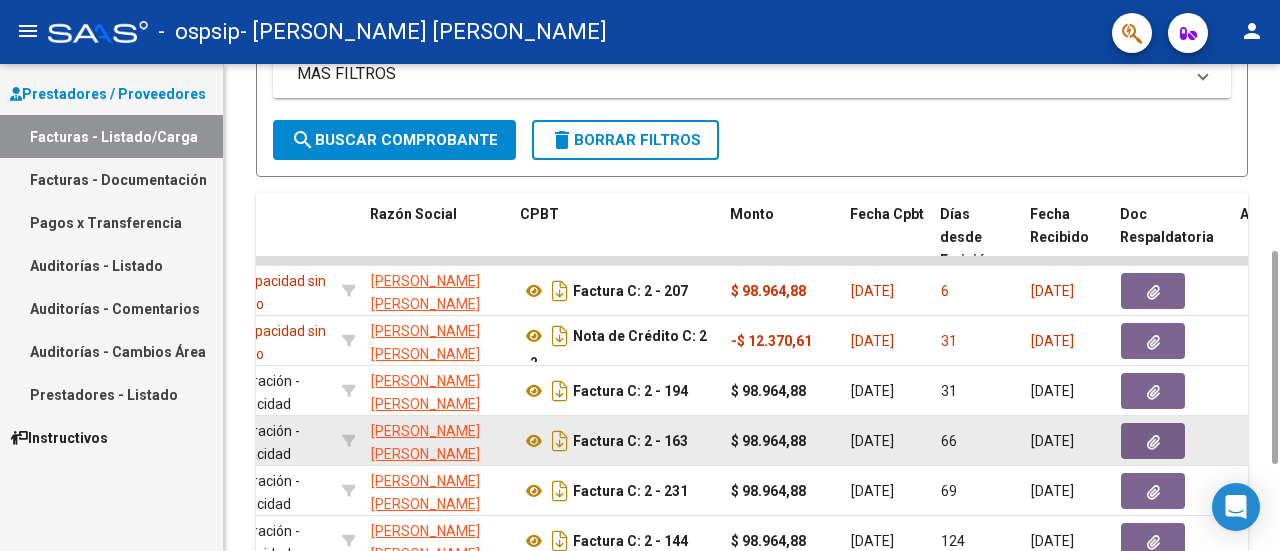 scroll, scrollTop: 626, scrollLeft: 0, axis: vertical 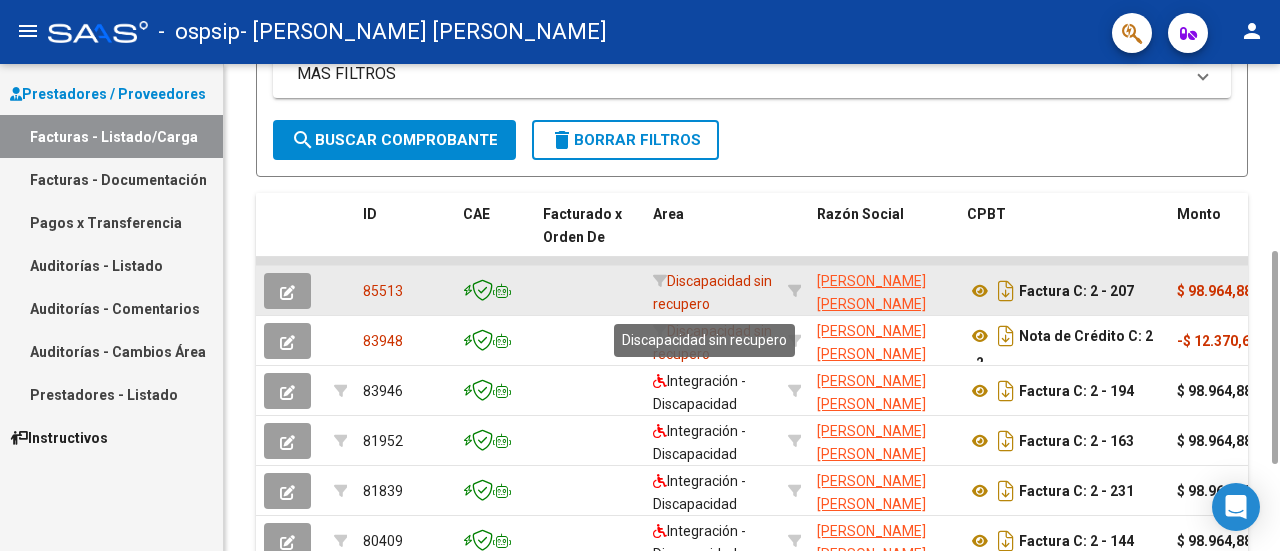 click on "Discapacidad sin recupero" 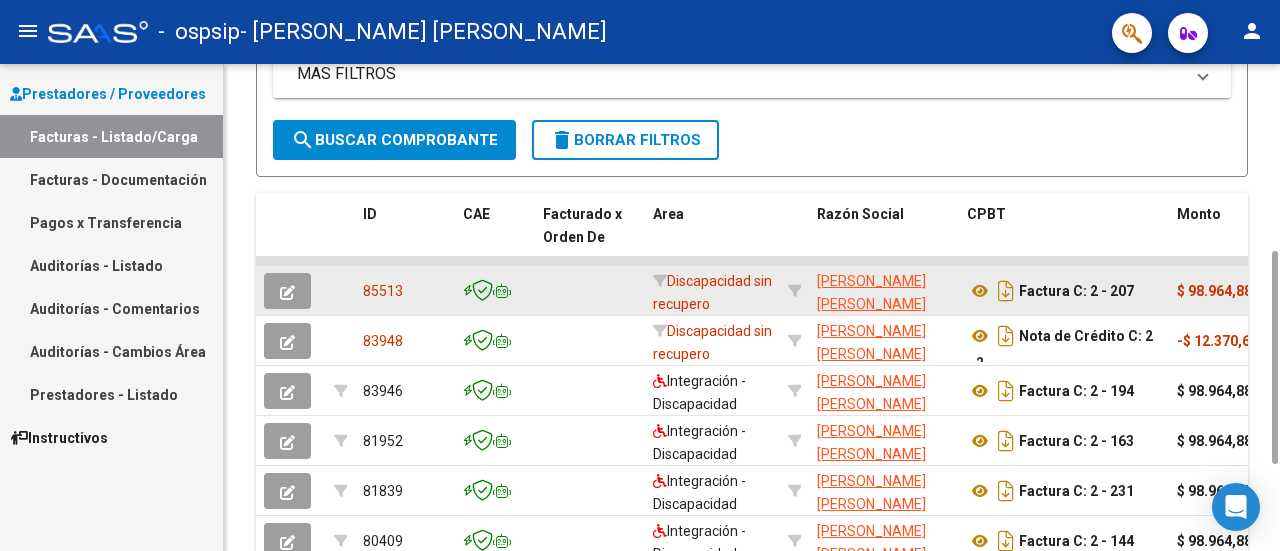 click 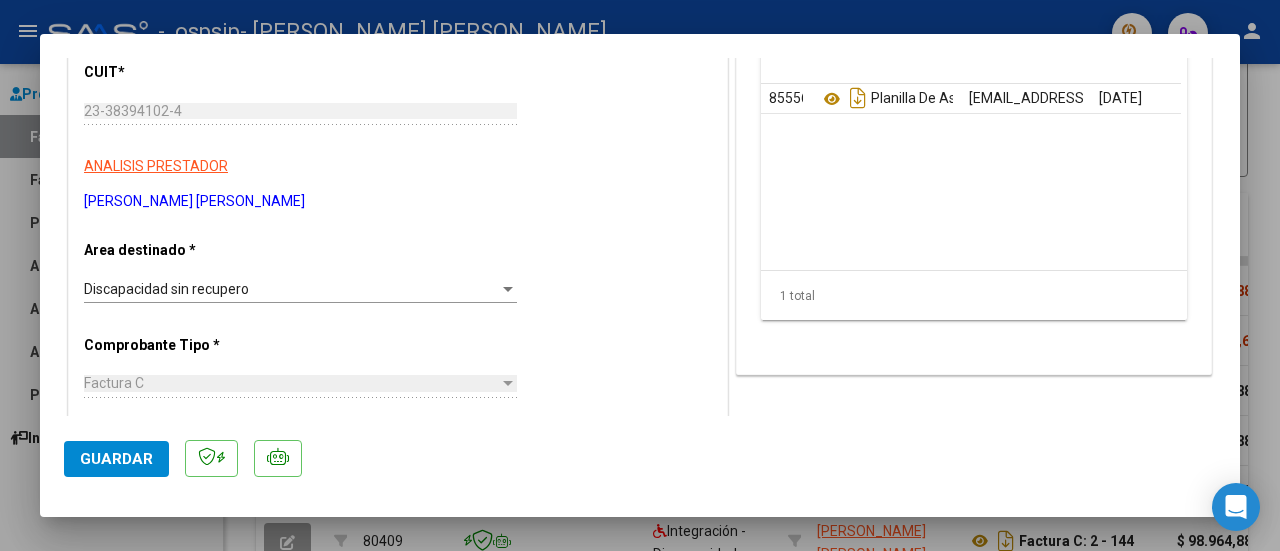 scroll, scrollTop: 300, scrollLeft: 0, axis: vertical 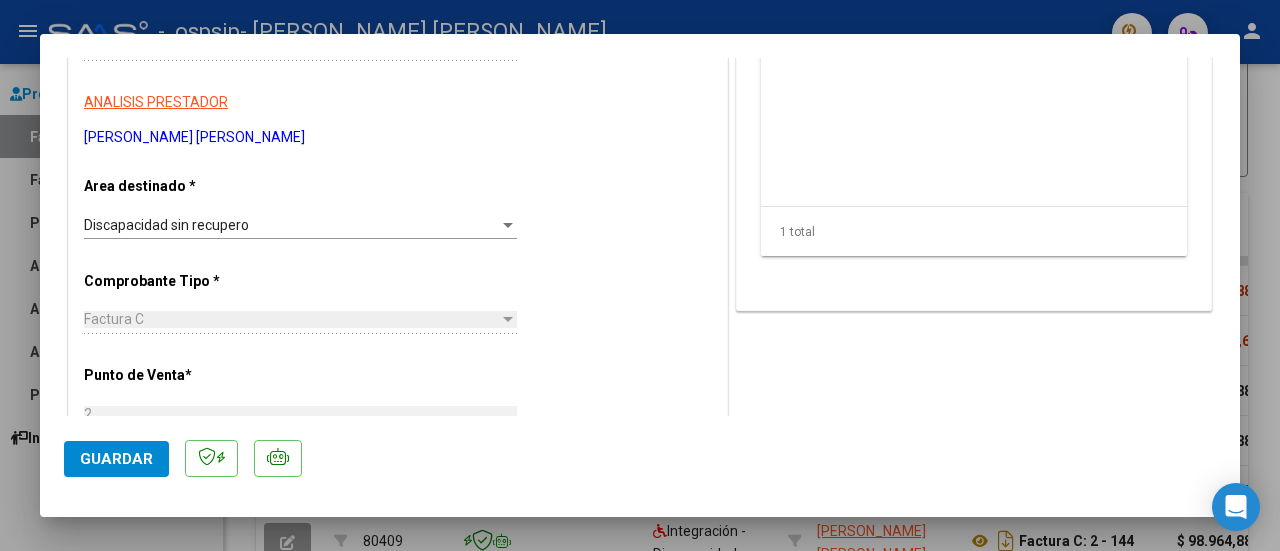 click on "Discapacidad sin recupero" at bounding box center [291, 225] 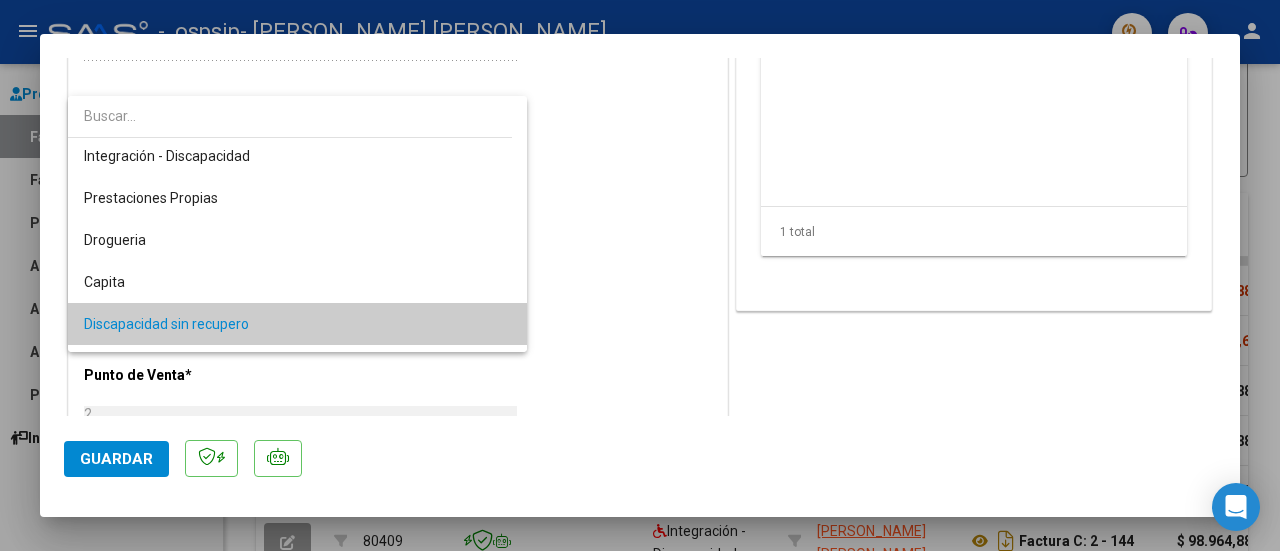 scroll, scrollTop: 29, scrollLeft: 0, axis: vertical 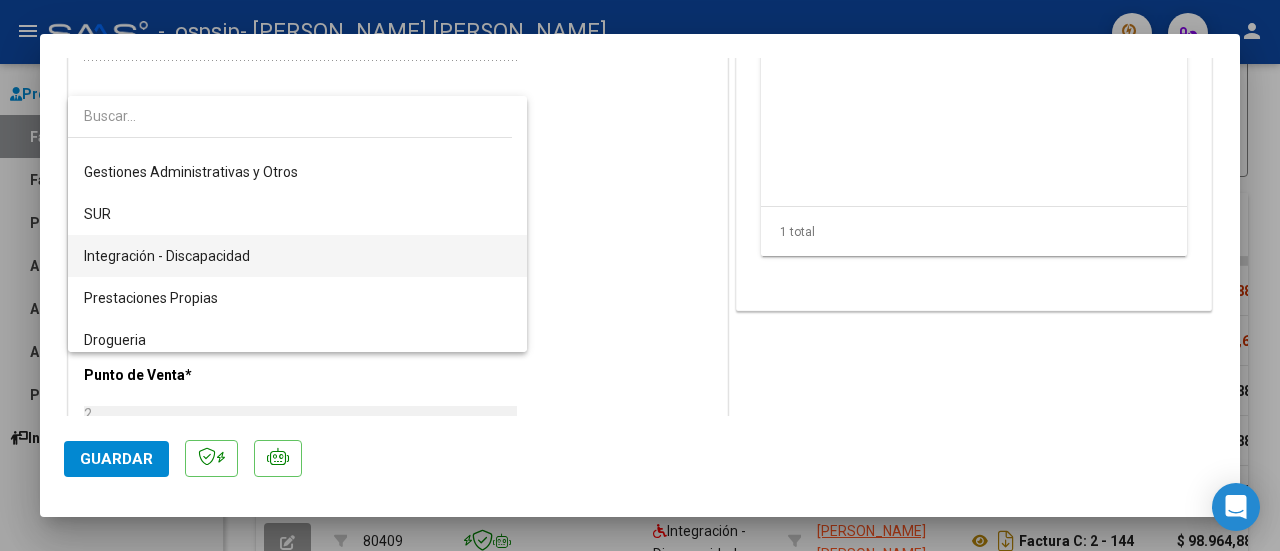 click on "Integración - Discapacidad" at bounding box center (298, 256) 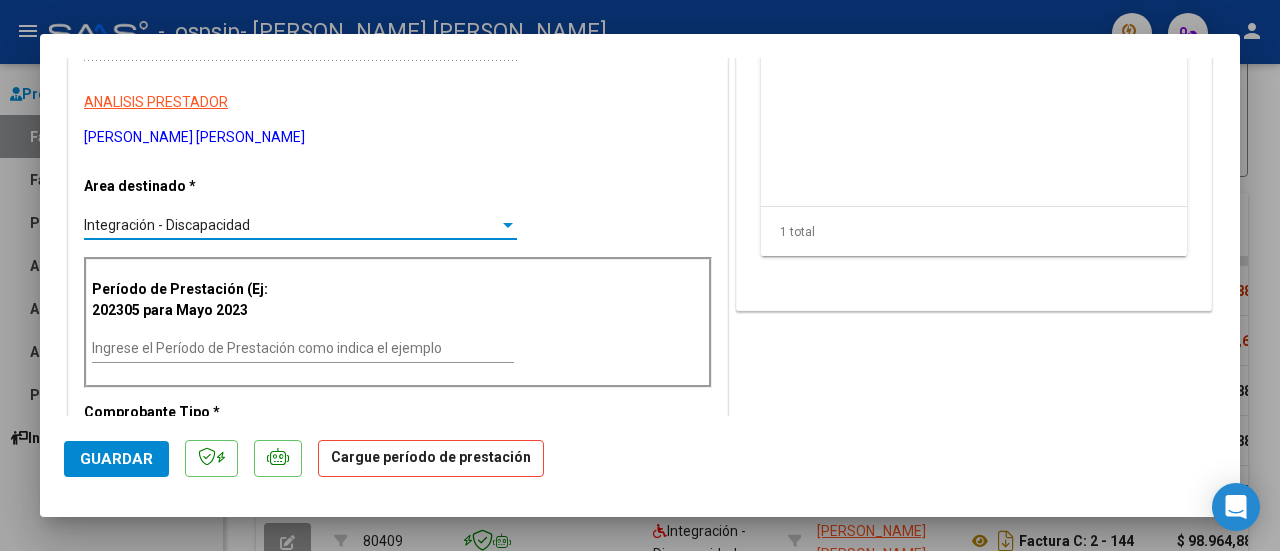 click on "CUIT  *   23-38394102-4 Ingresar CUIT  ANALISIS PRESTADOR  [PERSON_NAME] [PERSON_NAME]  Area destinado * Integración - Discapacidad Seleccionar Area Período de Prestación (Ej: 202305 para [DATE]    Ingrese el Período de Prestación como indica el ejemplo   Comprobante Tipo * Factura C Seleccionar Tipo Punto de Venta  *   2 Ingresar el Nro.  Número  *   207 Ingresar el Nro.  Monto  *   $ 98.964,88 Ingresar el monto  [GEOGRAPHIC_DATA].  *   [DATE] Ingresar la fecha  CAE / CAEA (no ingrese CAI)    75274126668563 Ingresar el CAE o CAEA (no ingrese CAI)  Fecha de Vencimiento    [DATE] Ingresar la fecha  Ref. Externa    Ingresar la ref.  N° Liquidación    Ingresar el N° Liquidación" at bounding box center (398, 644) 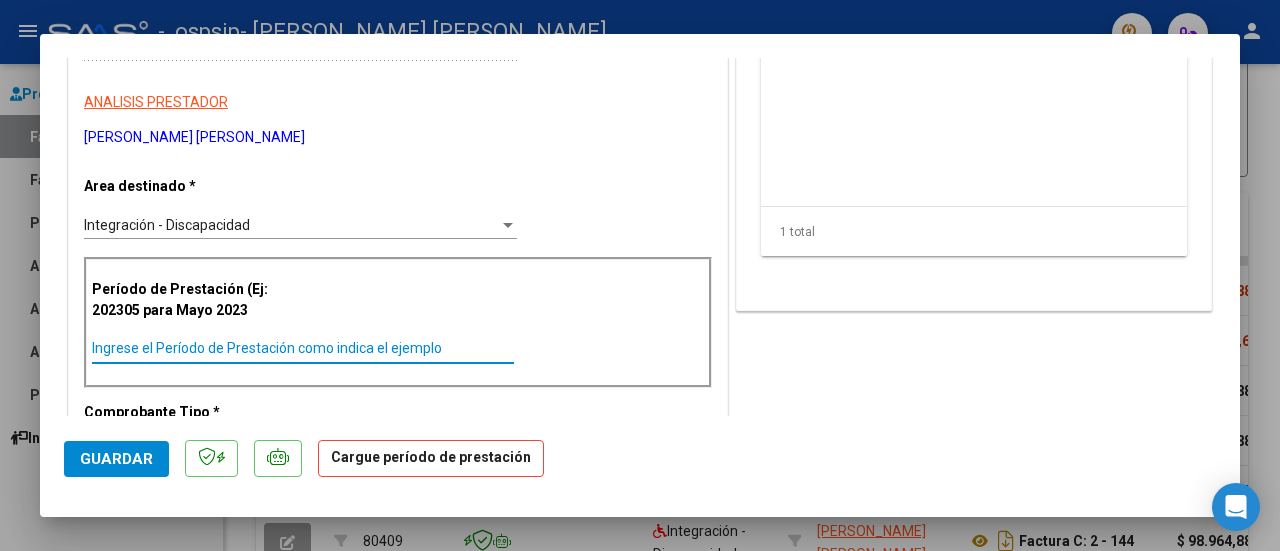 click on "Ingrese el Período de Prestación como indica el ejemplo" at bounding box center (303, 348) 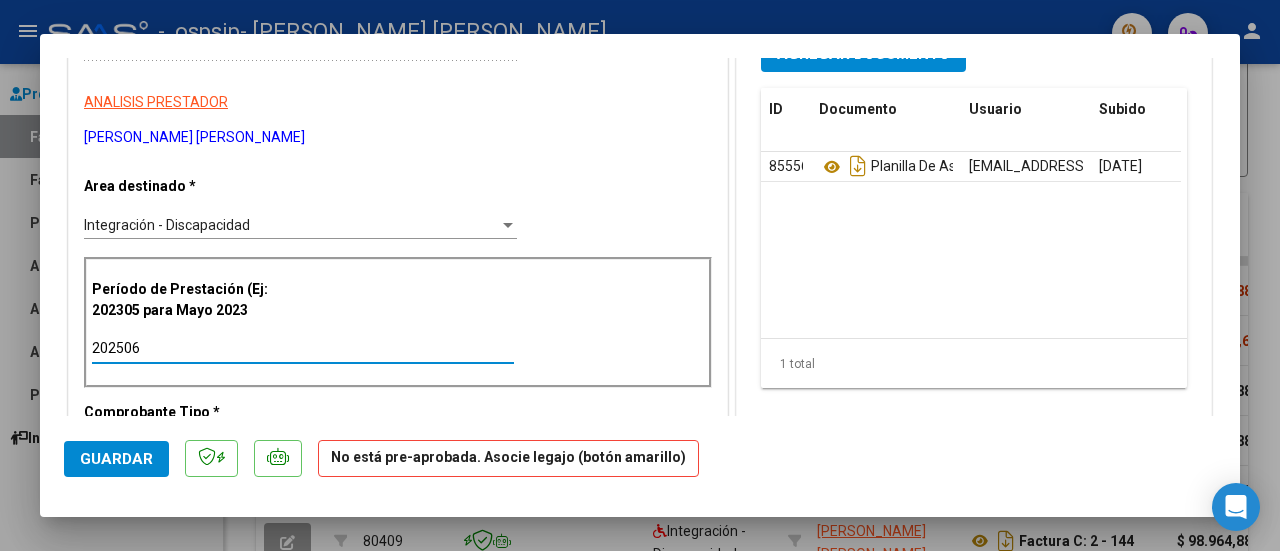 type on "202506" 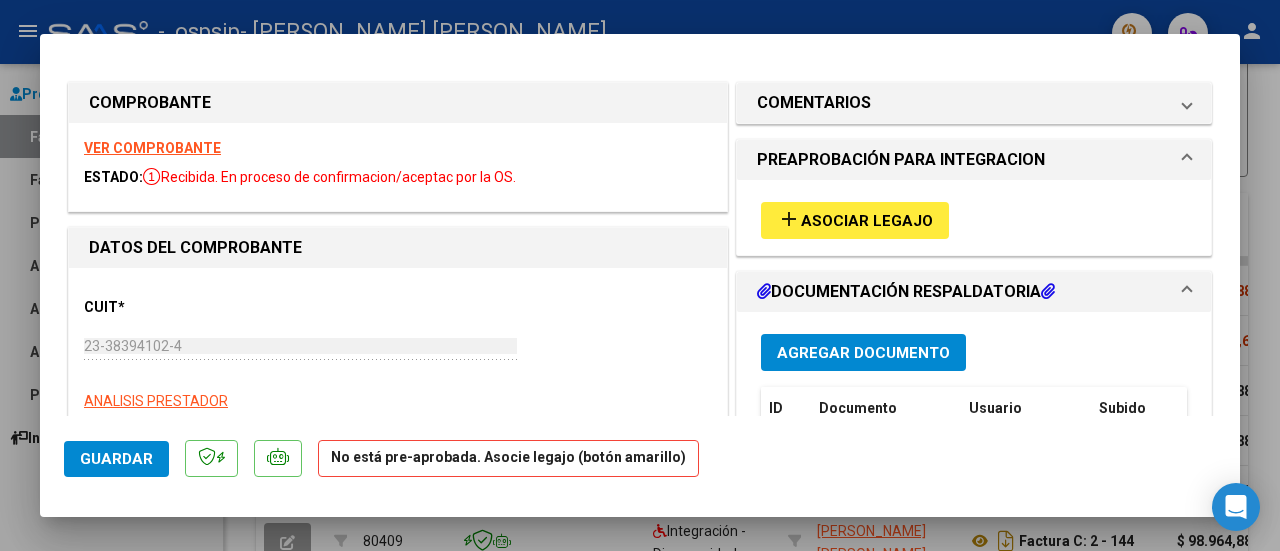 scroll, scrollTop: 0, scrollLeft: 0, axis: both 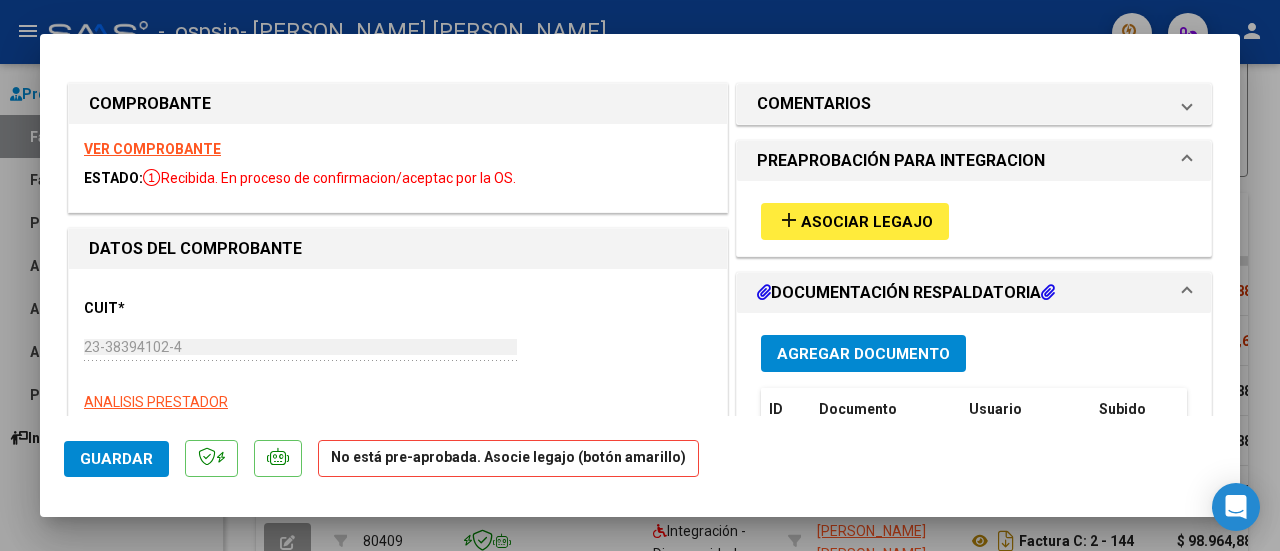 click on "Asociar Legajo" at bounding box center [867, 222] 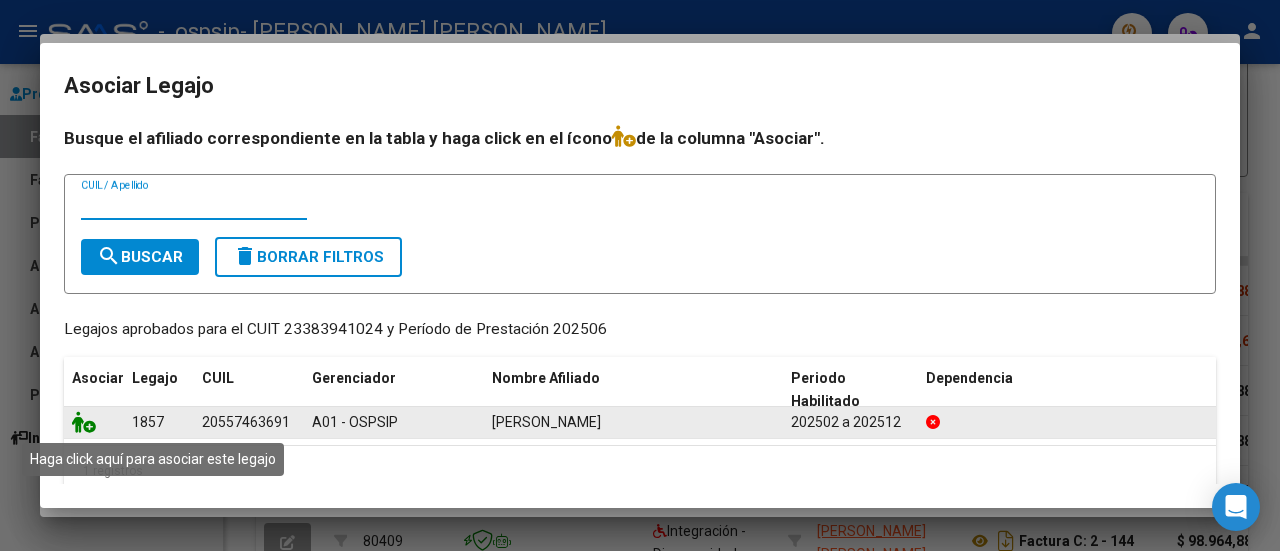 click 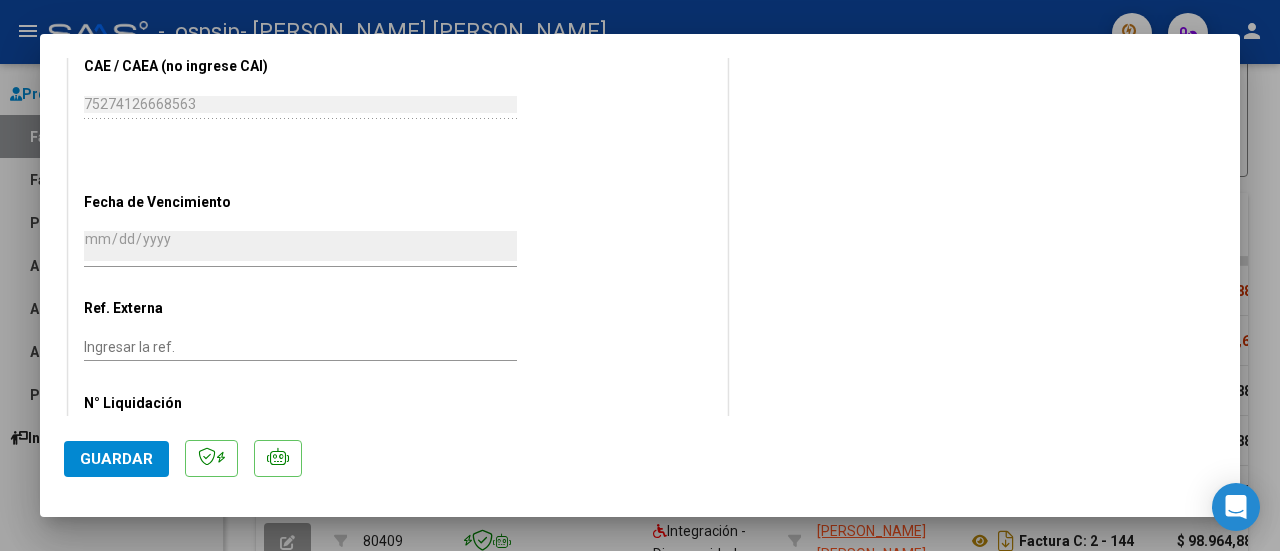 scroll, scrollTop: 1153, scrollLeft: 0, axis: vertical 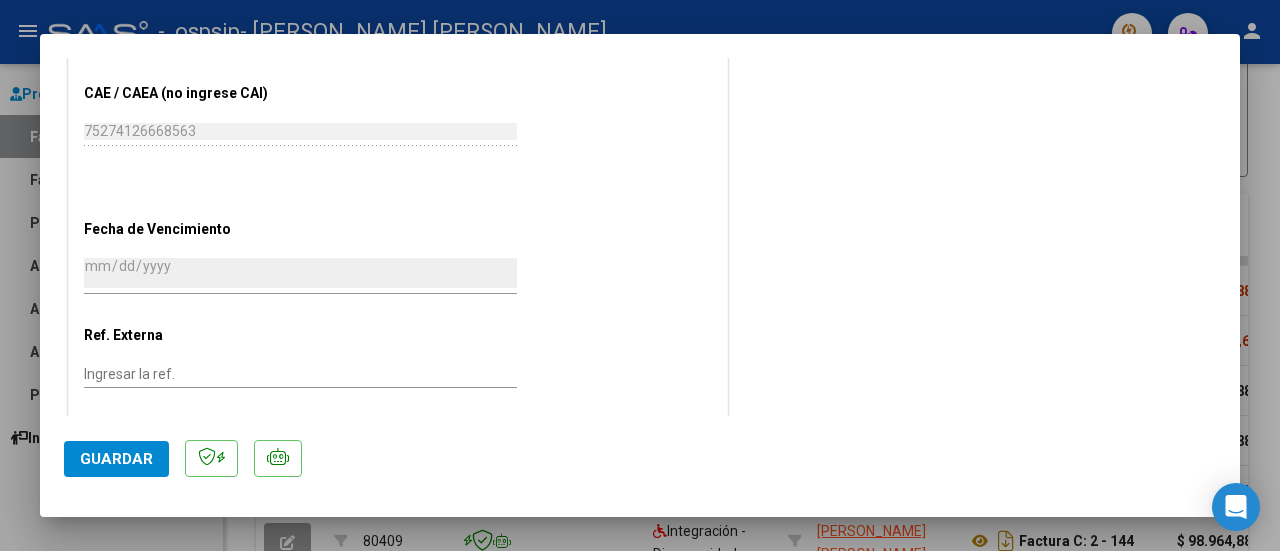 click on "Guardar" 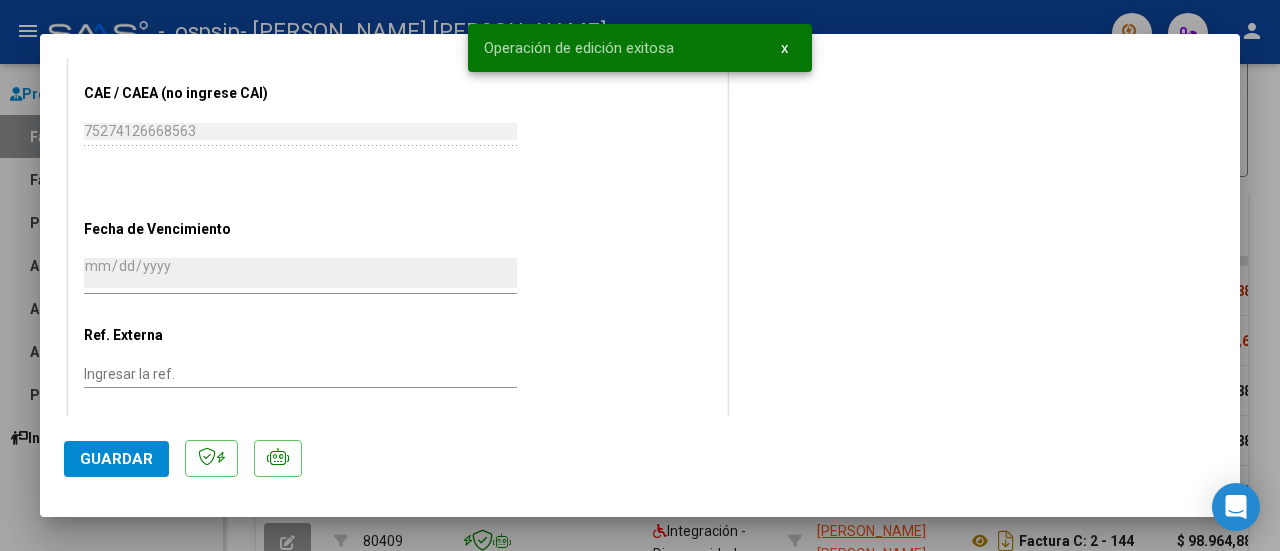 click at bounding box center (640, 275) 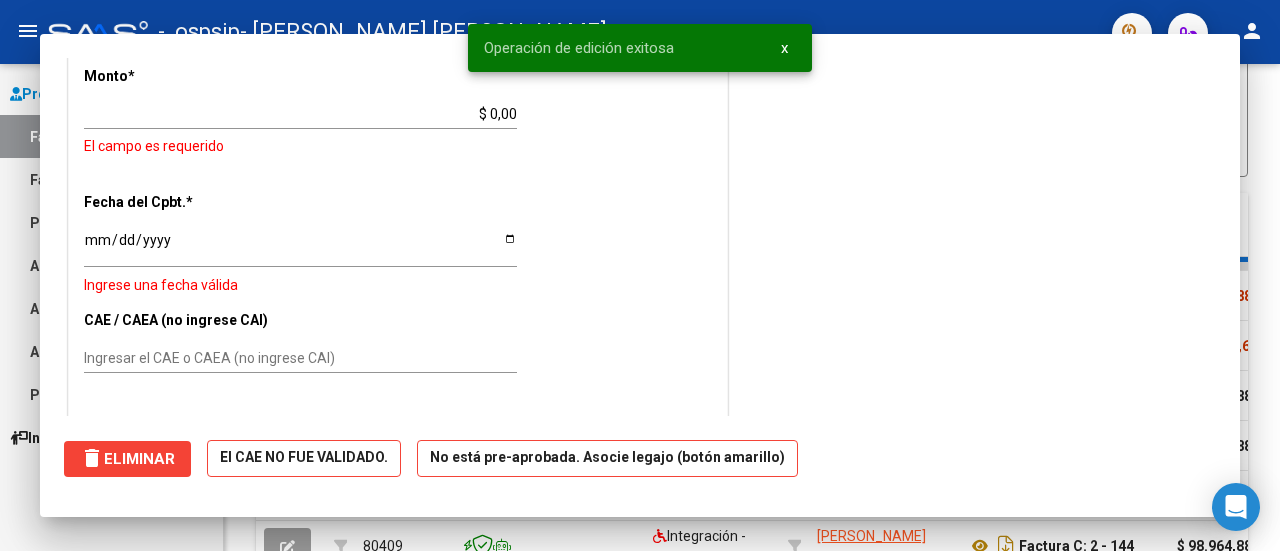scroll, scrollTop: 0, scrollLeft: 0, axis: both 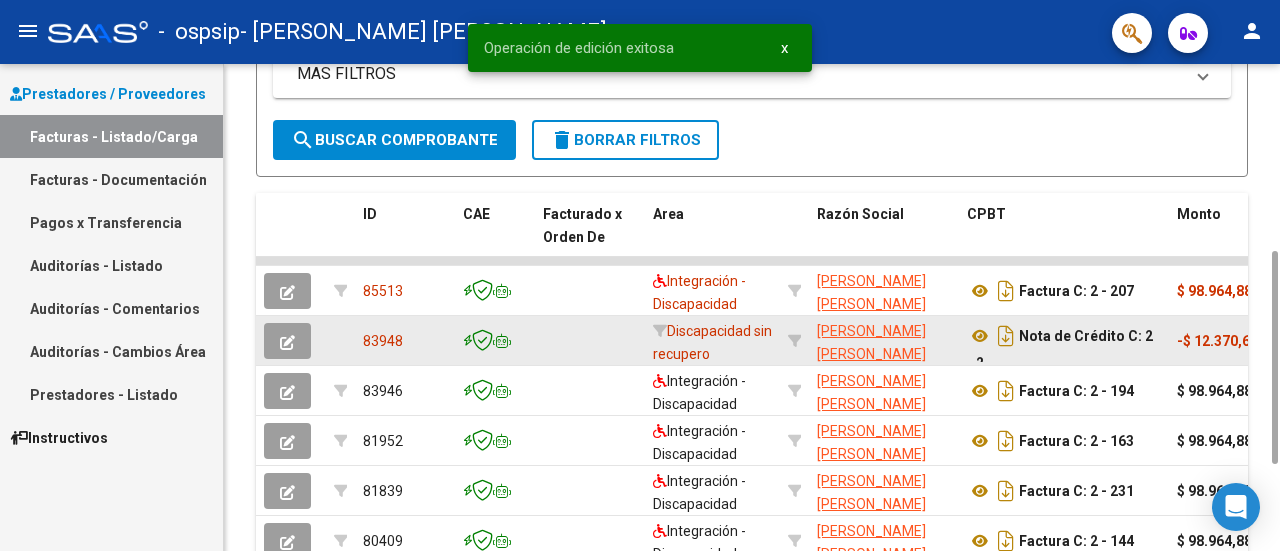 click 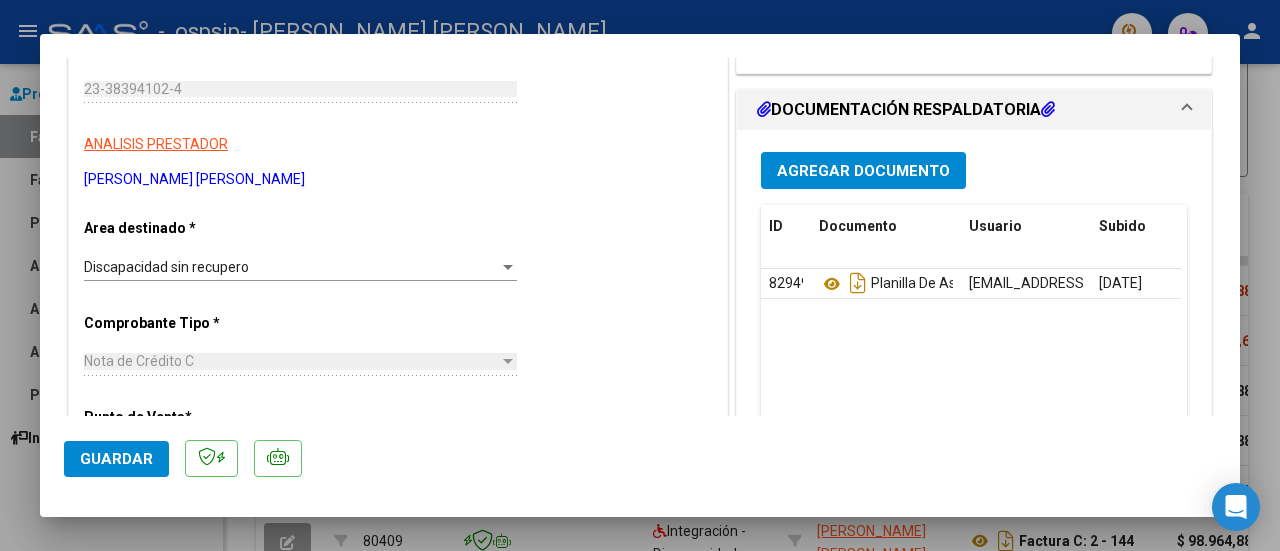 scroll, scrollTop: 300, scrollLeft: 0, axis: vertical 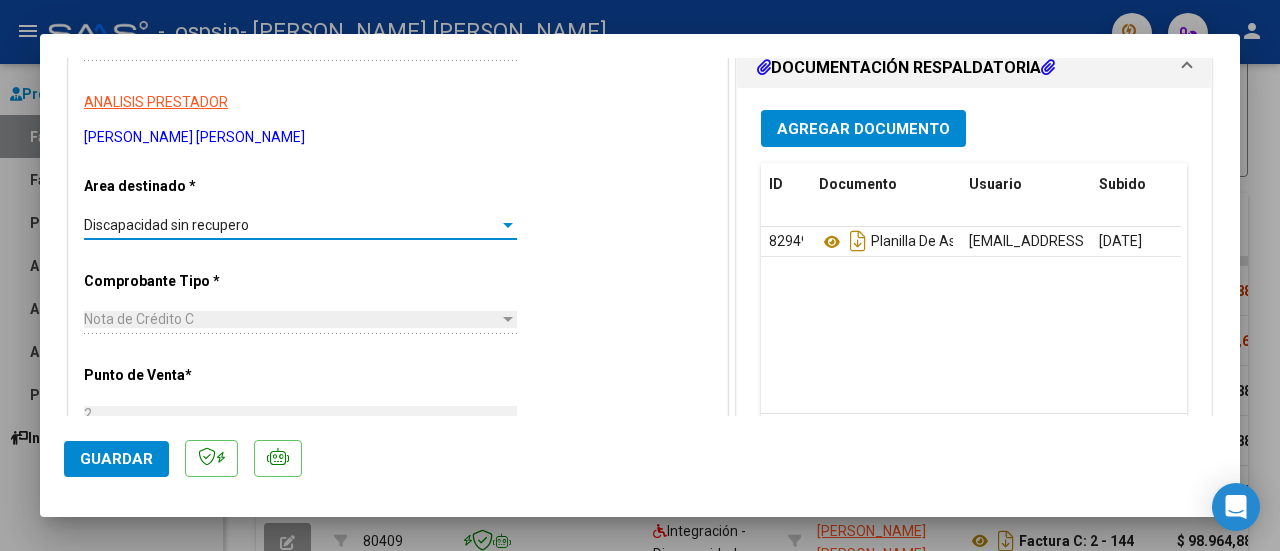 click on "Discapacidad sin recupero" at bounding box center (166, 225) 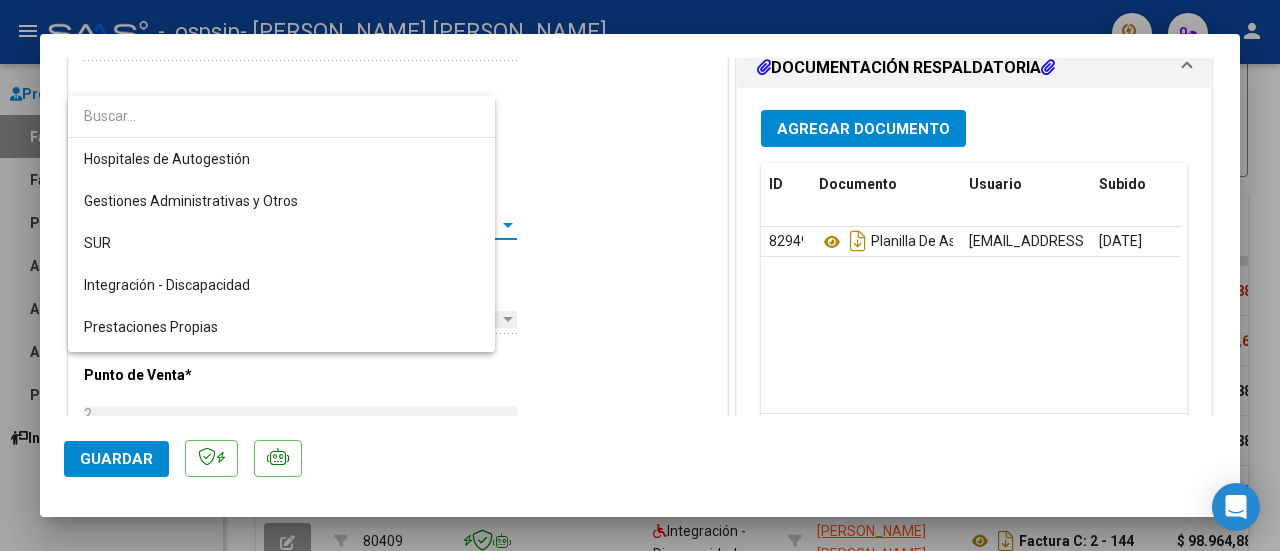 scroll, scrollTop: 0, scrollLeft: 0, axis: both 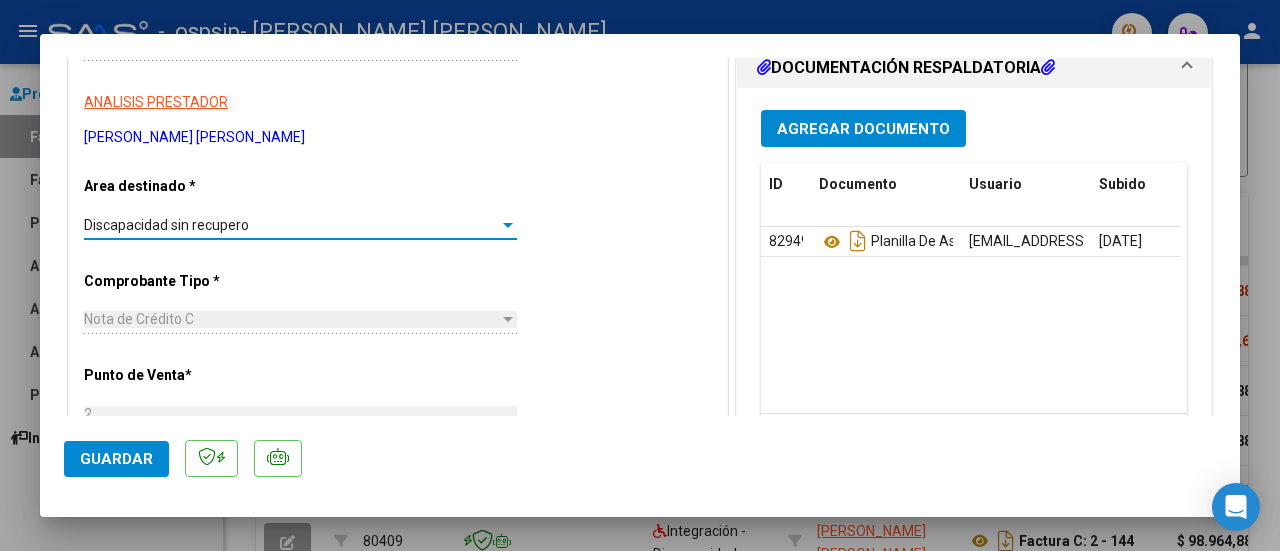 click on "Discapacidad sin recupero" at bounding box center (166, 225) 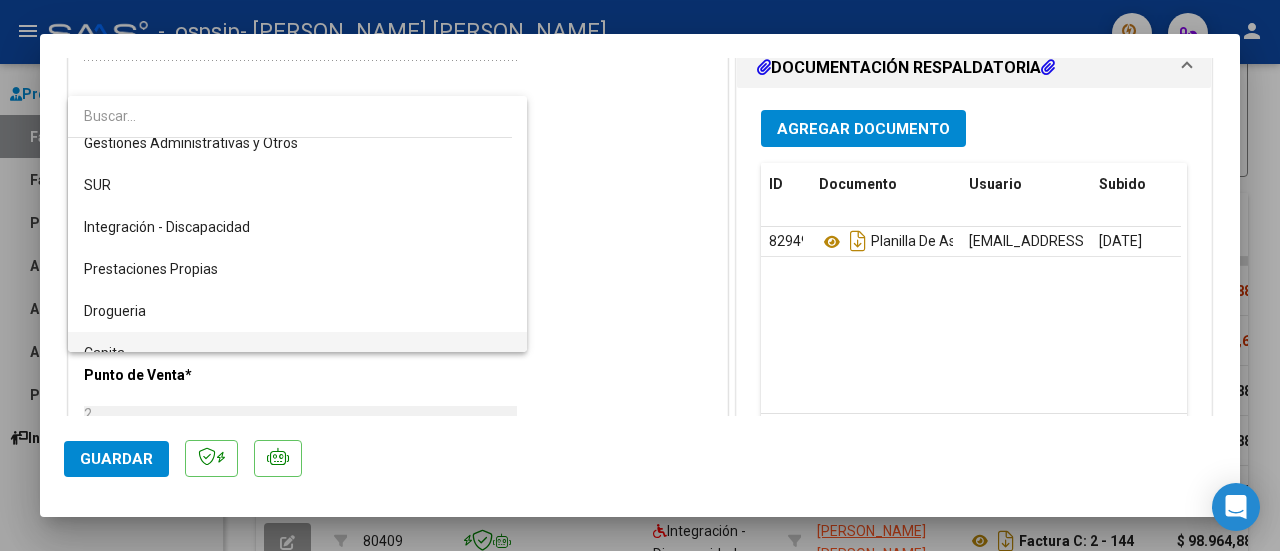 scroll, scrollTop: 29, scrollLeft: 0, axis: vertical 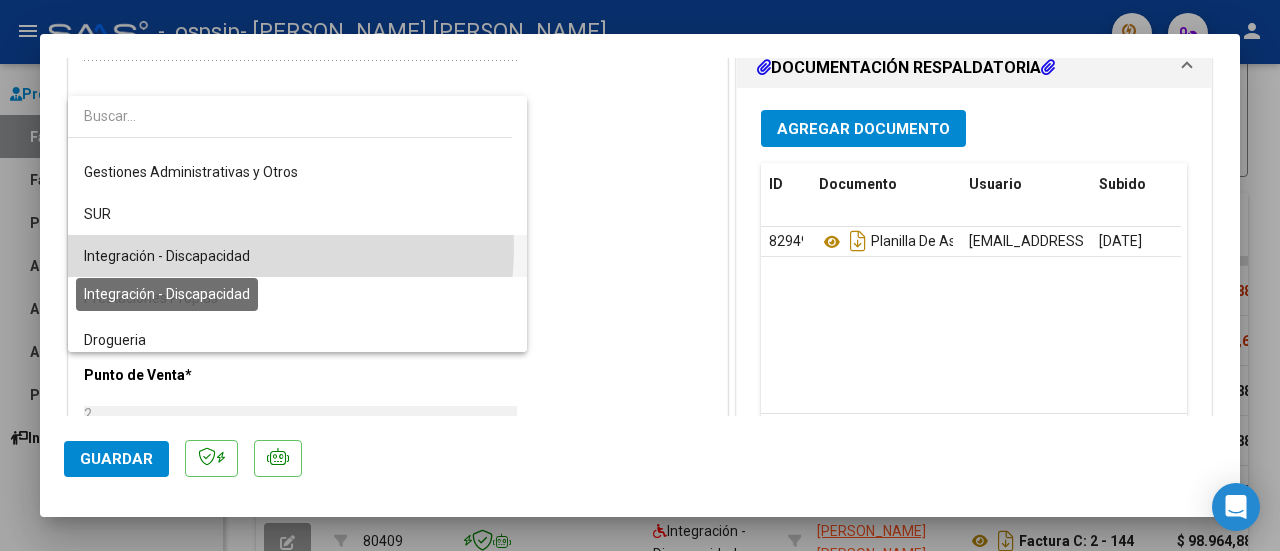 click on "Integración - Discapacidad" at bounding box center (167, 256) 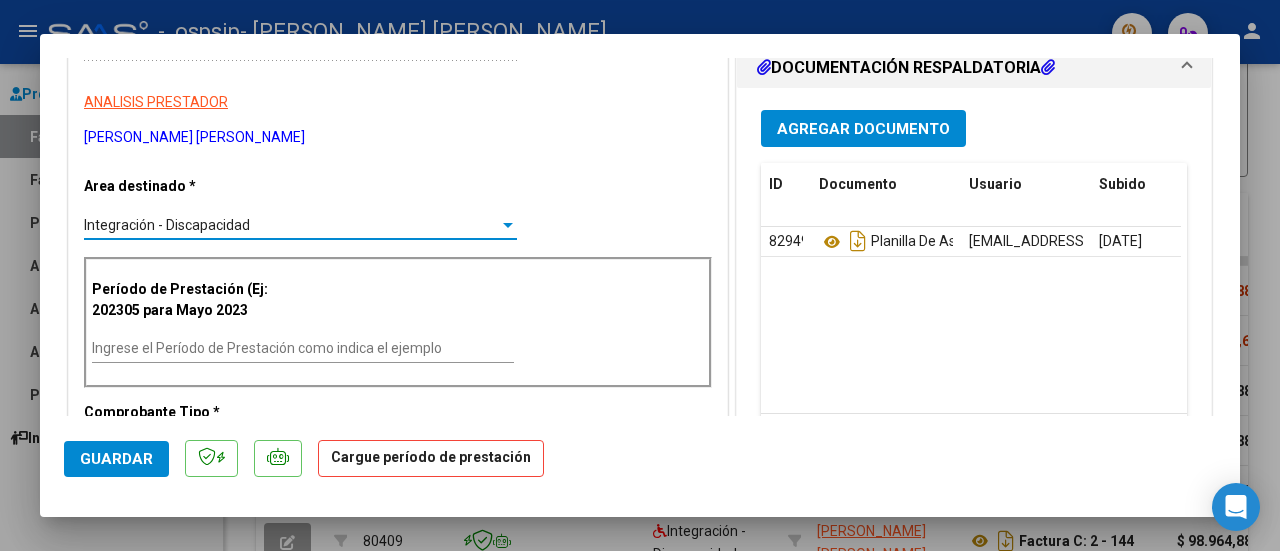 click on "CUIT  *   23-38394102-4 Ingresar CUIT  ANALISIS PRESTADOR  [PERSON_NAME] [PERSON_NAME]  Area destinado * Integración - Discapacidad Seleccionar Area Período de Prestación (Ej: 202305 para [DATE]    Ingrese el Período de Prestación como indica el ejemplo   Comprobante Tipo * Nota de Crédito C Seleccionar Tipo Punto de Venta  *   2 Ingresar el Nro.  Número  *   2 Ingresar el Nro.  Monto  *   $ 12.370,61 Ingresar el [GEOGRAPHIC_DATA].  *   [DATE] Ingresar la fecha  CAE / CAEA (no ingrese CAI)    75234033496693 Ingresar el CAE o CAEA (no ingrese CAI)  Fecha de Vencimiento    [DATE] Ingresar la fecha  Ref. Externa    Ingresar la ref.  N° Liquidación    Ingresar el N° Liquidación" at bounding box center [398, 644] 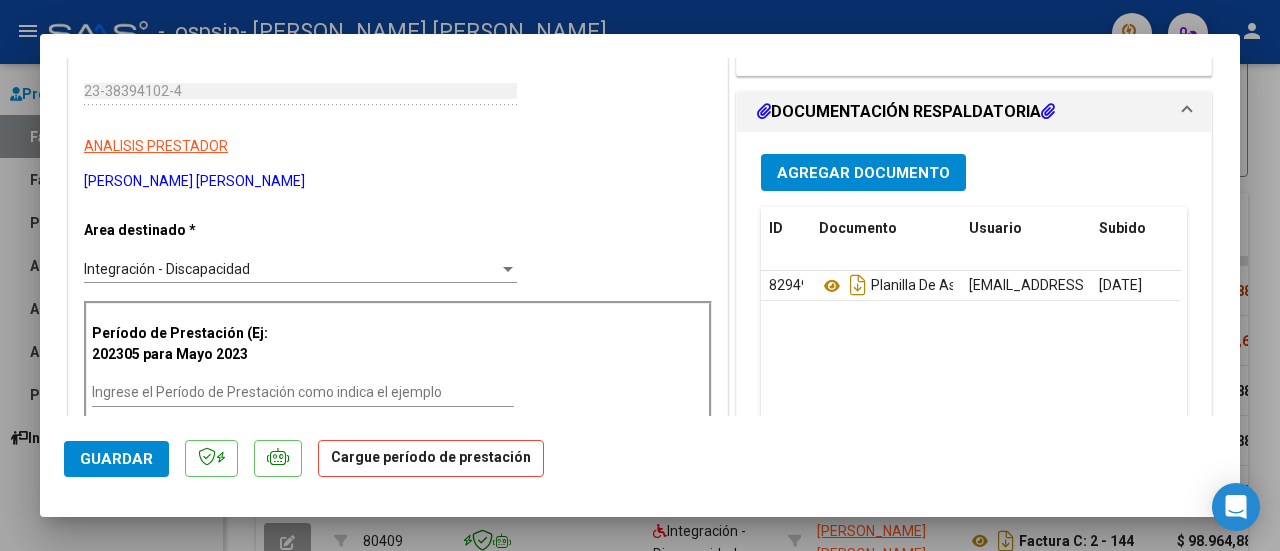 scroll, scrollTop: 300, scrollLeft: 0, axis: vertical 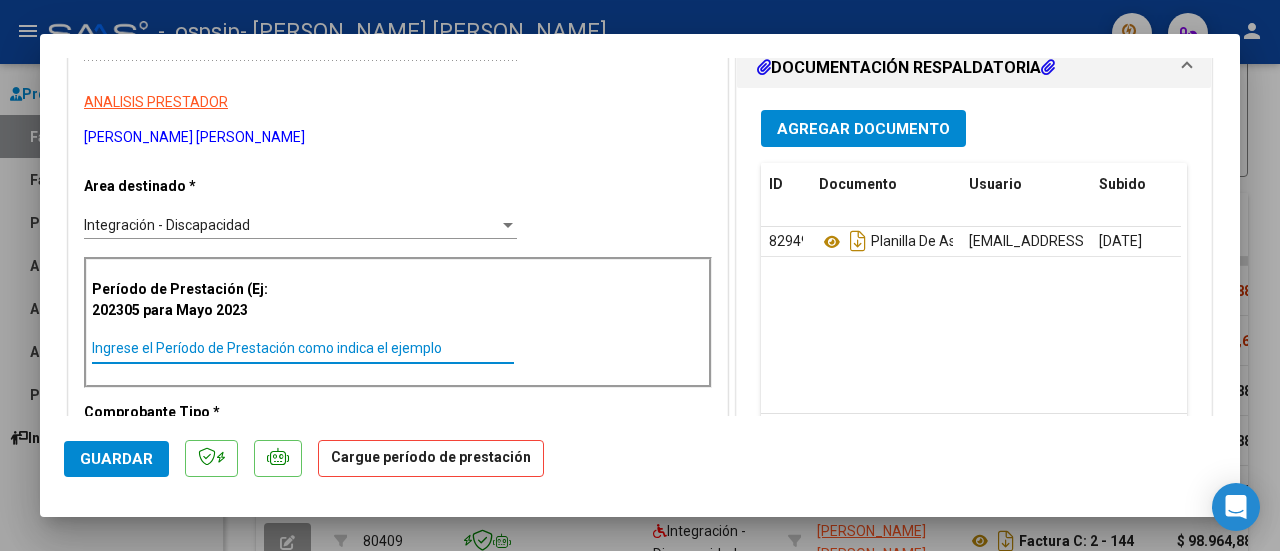 click on "Ingrese el Período de Prestación como indica el ejemplo" at bounding box center [303, 348] 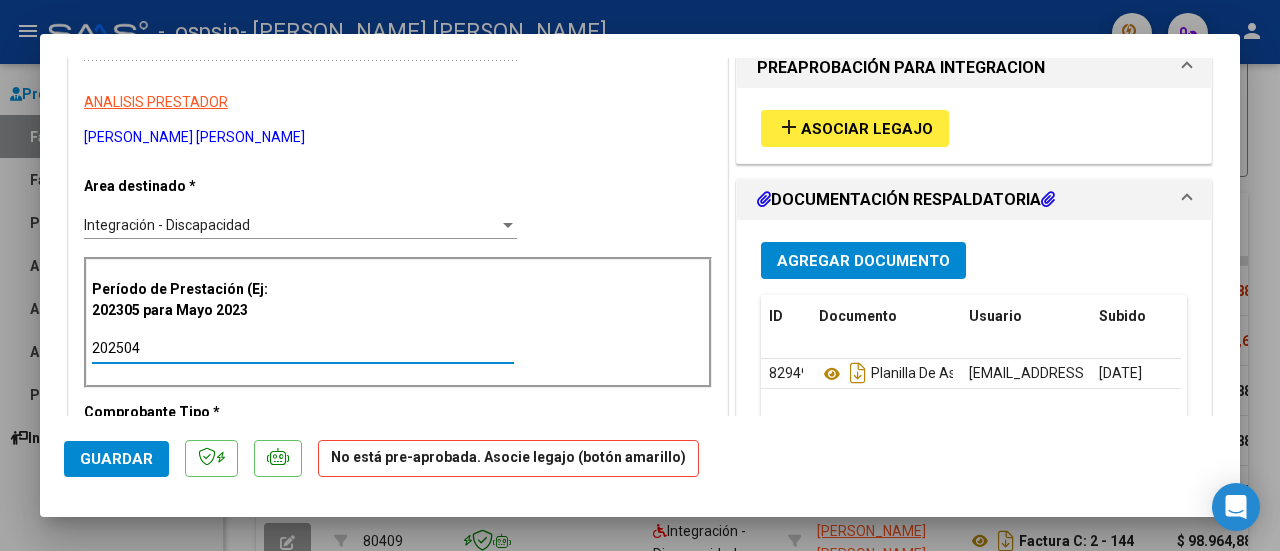 type on "202504" 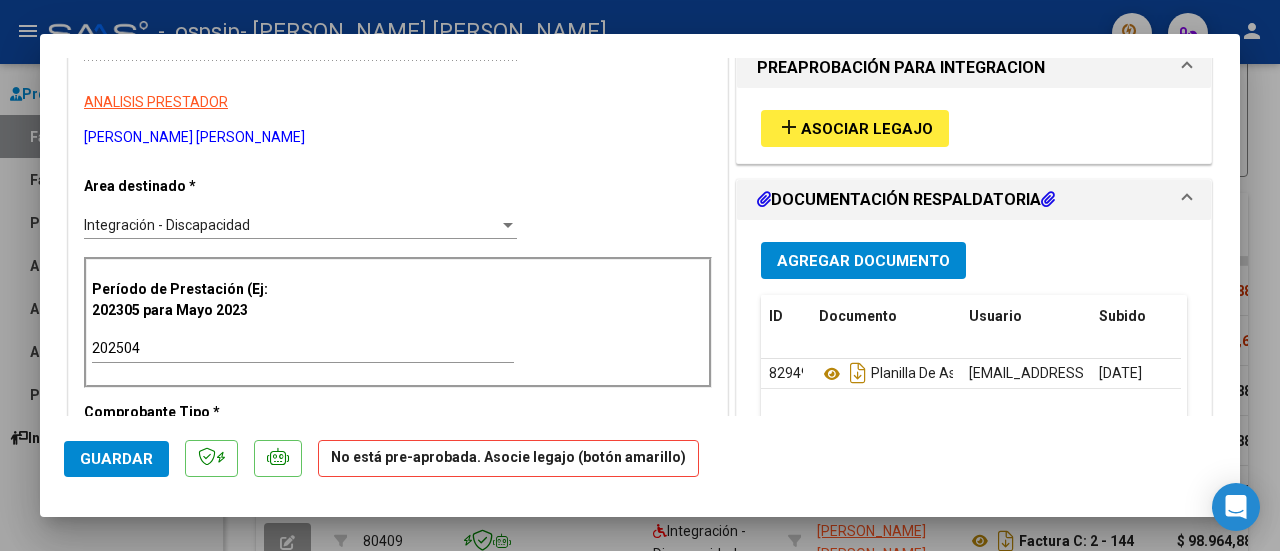 click on "add Asociar Legajo" at bounding box center (855, 128) 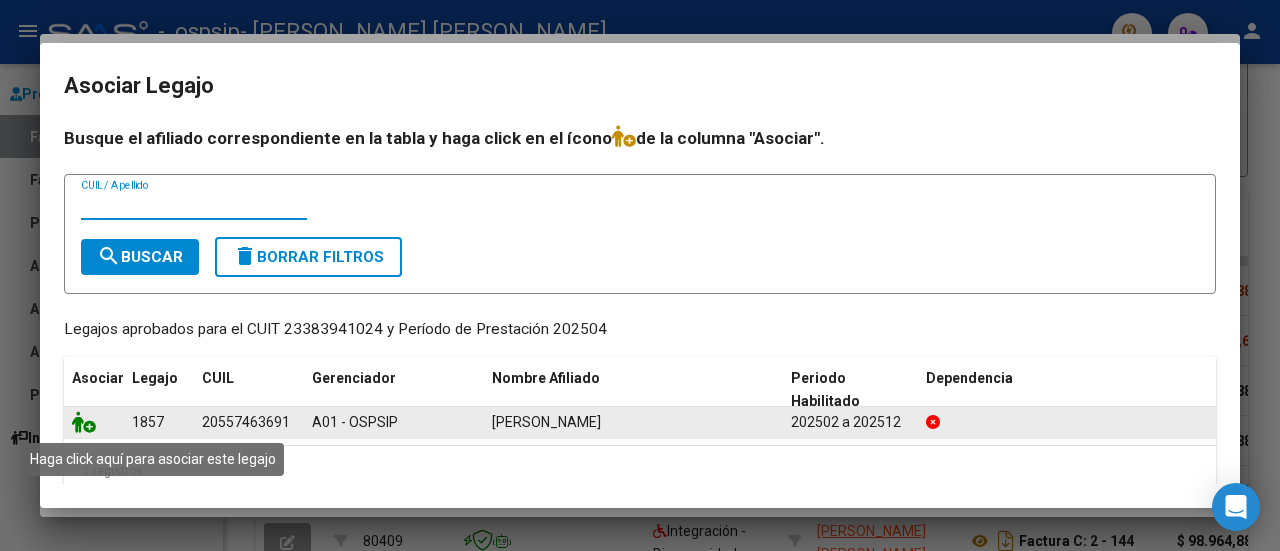 click 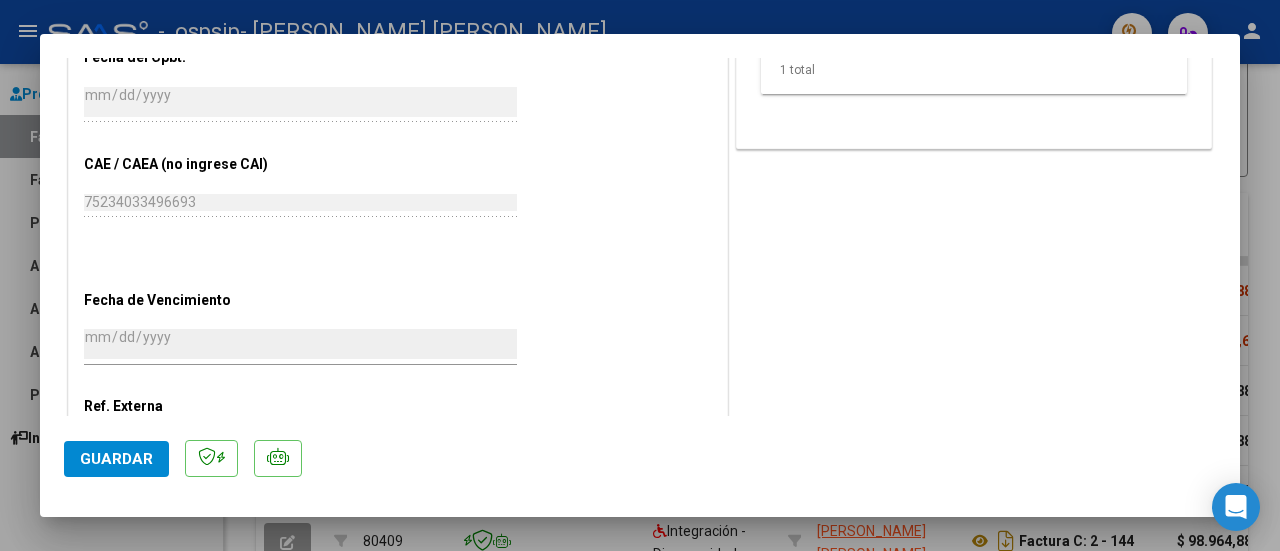 scroll, scrollTop: 1100, scrollLeft: 0, axis: vertical 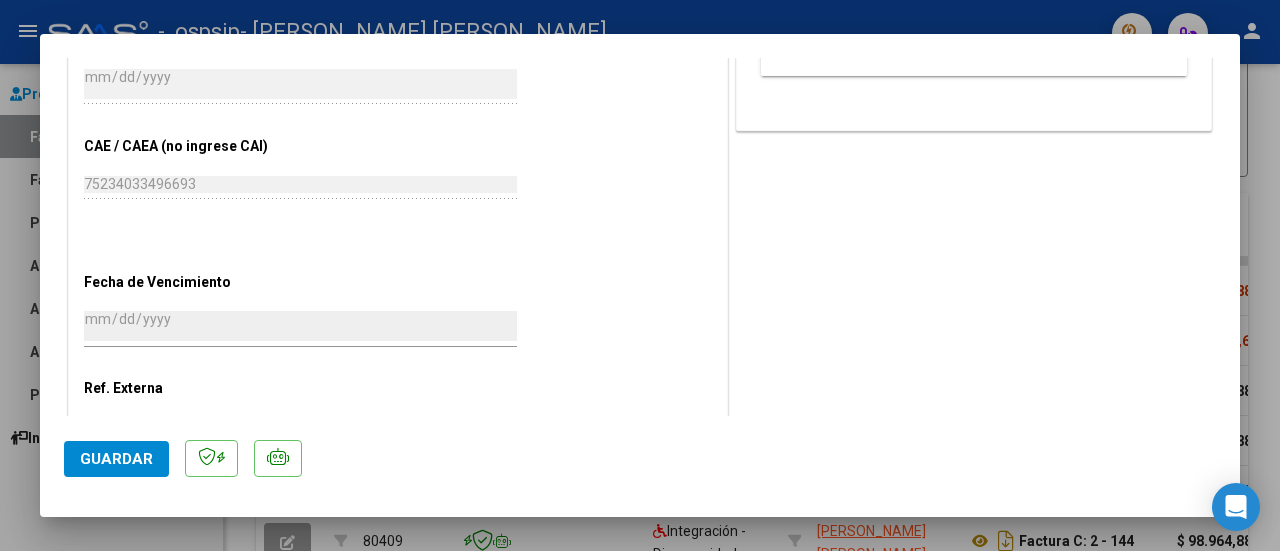 click on "Guardar" 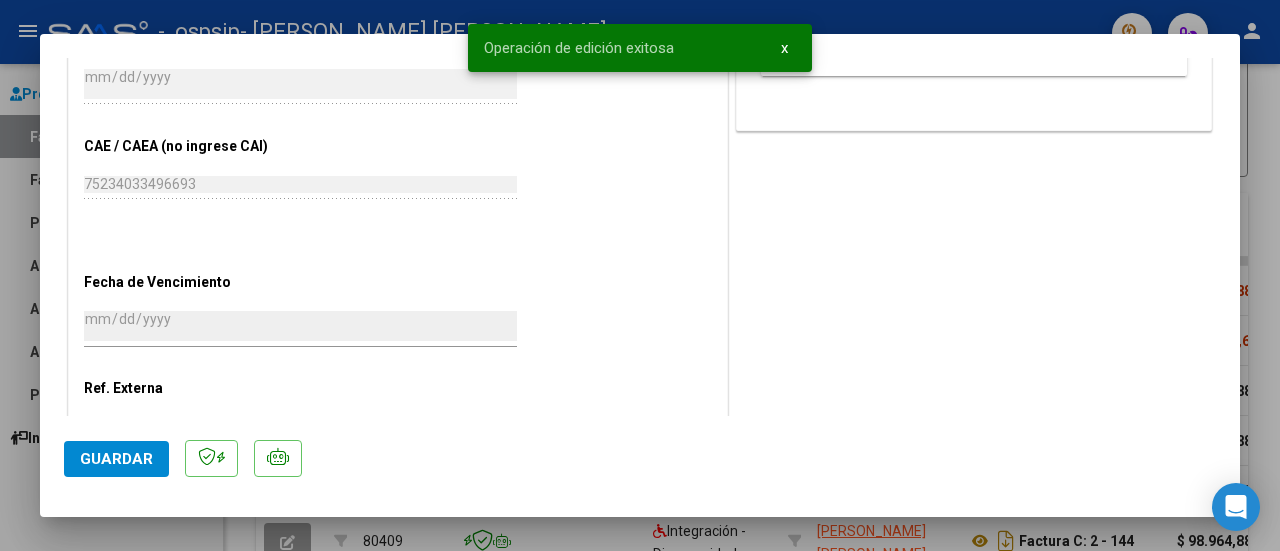 click at bounding box center (640, 275) 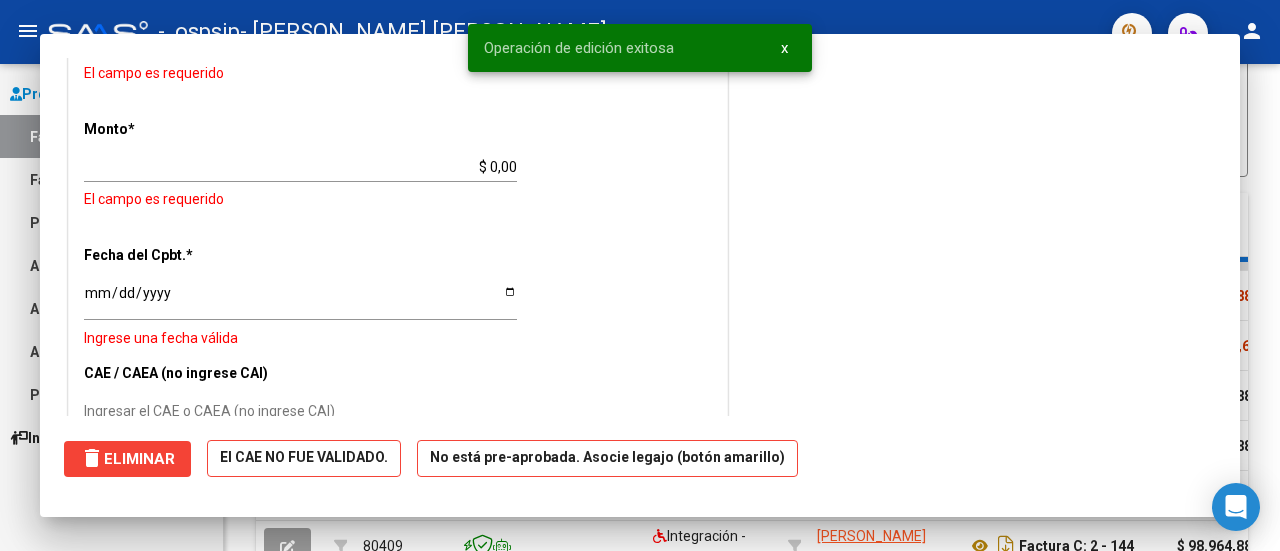 scroll, scrollTop: 1316, scrollLeft: 0, axis: vertical 